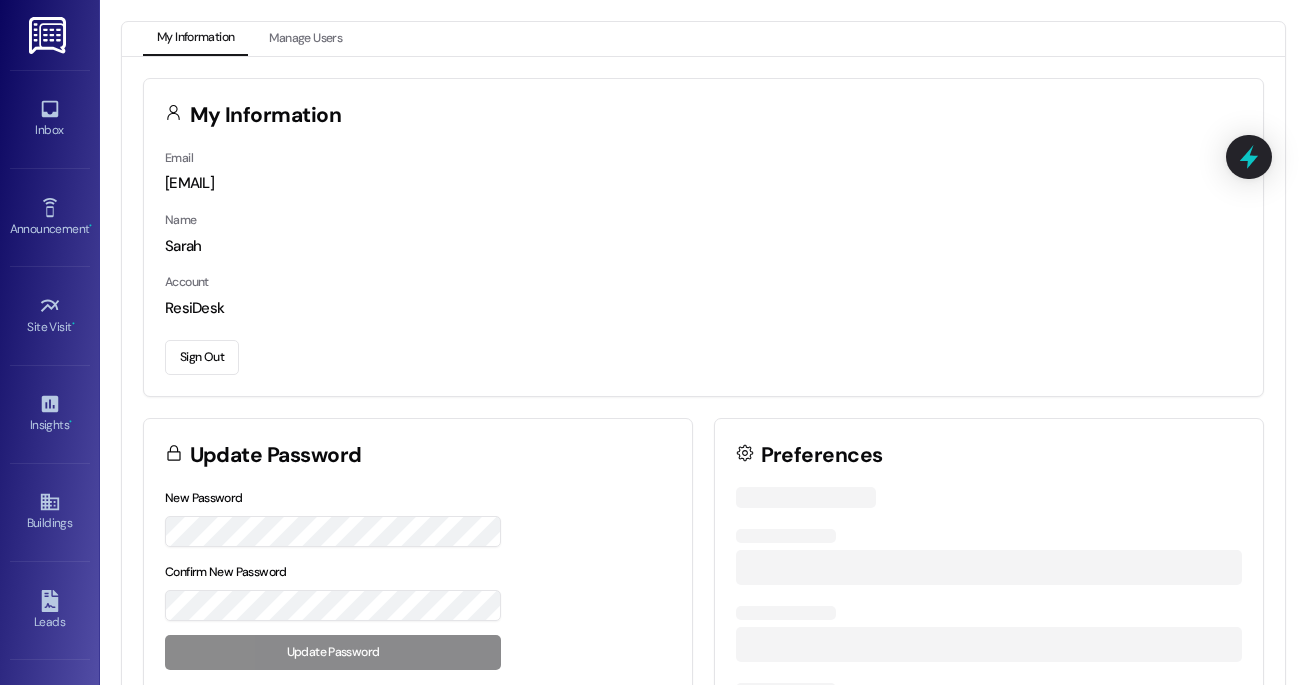 scroll, scrollTop: 0, scrollLeft: 0, axis: both 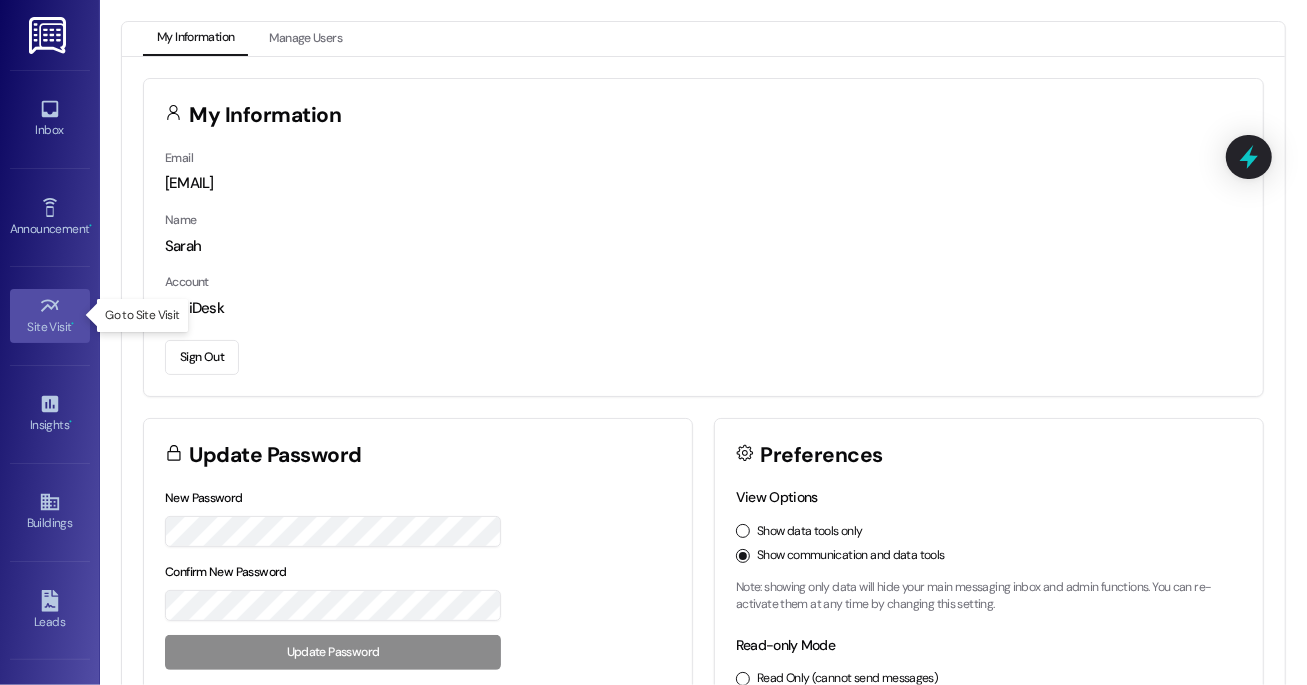 click 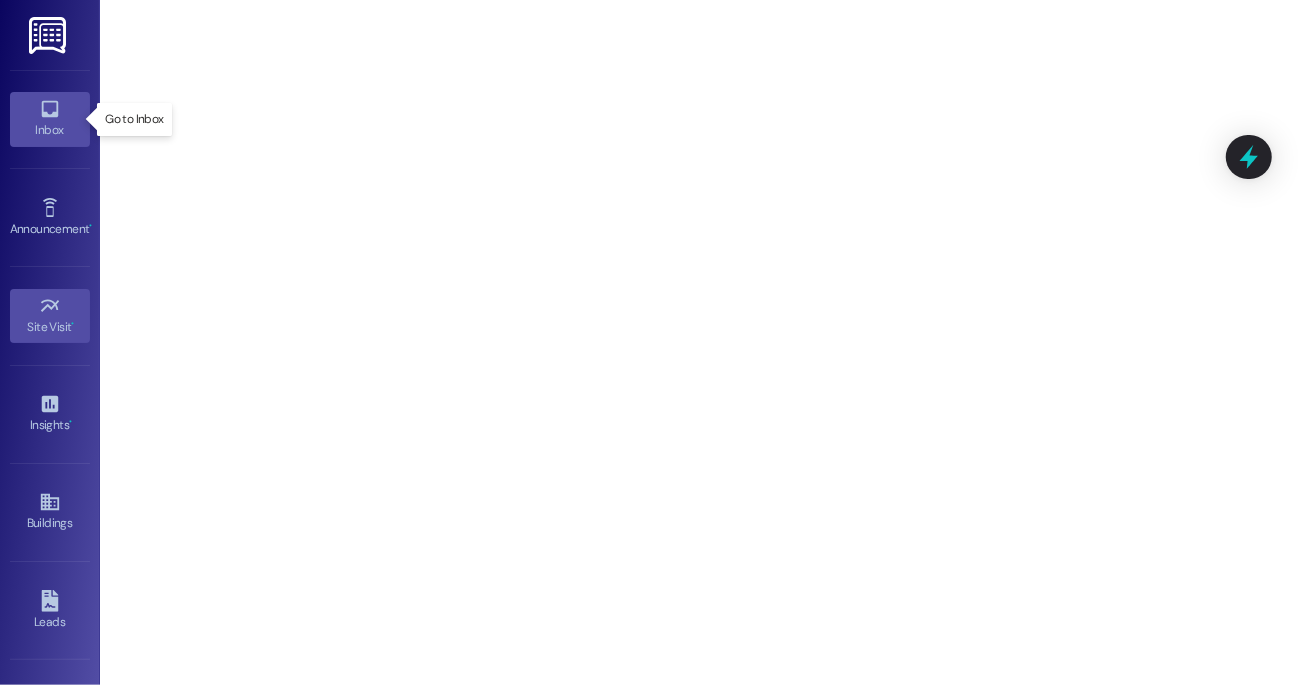 click 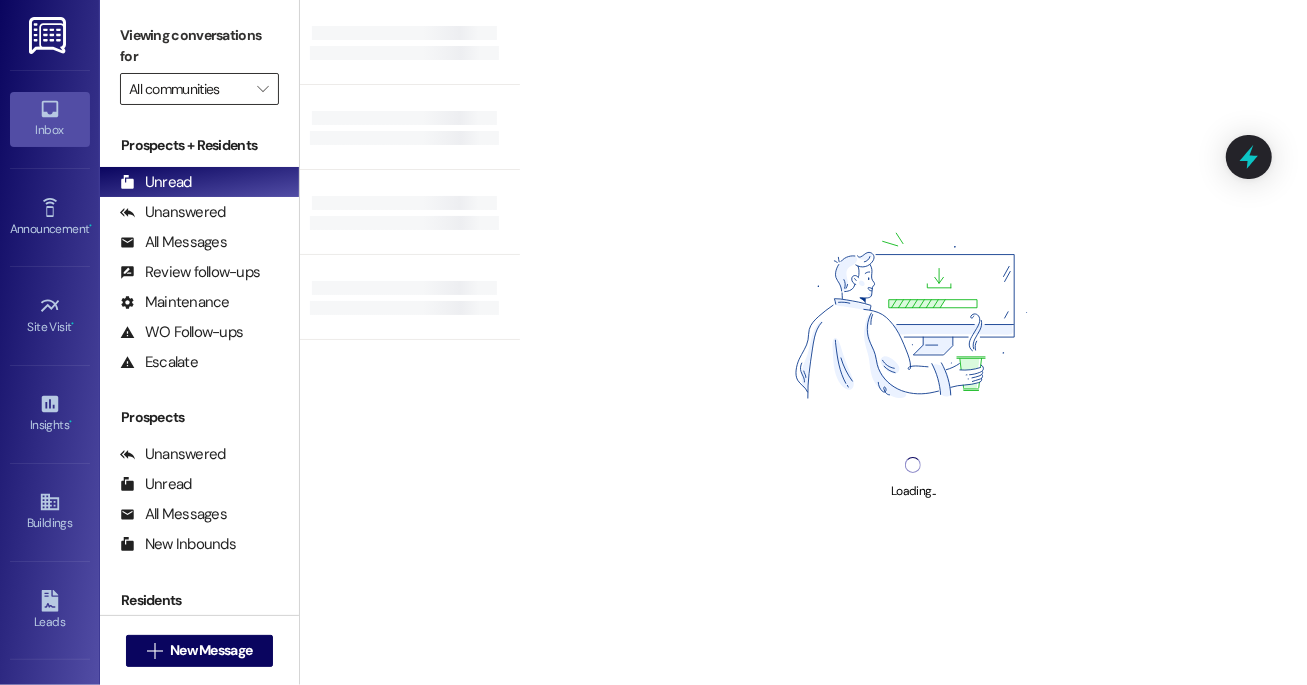 click on "All communities" at bounding box center [188, 89] 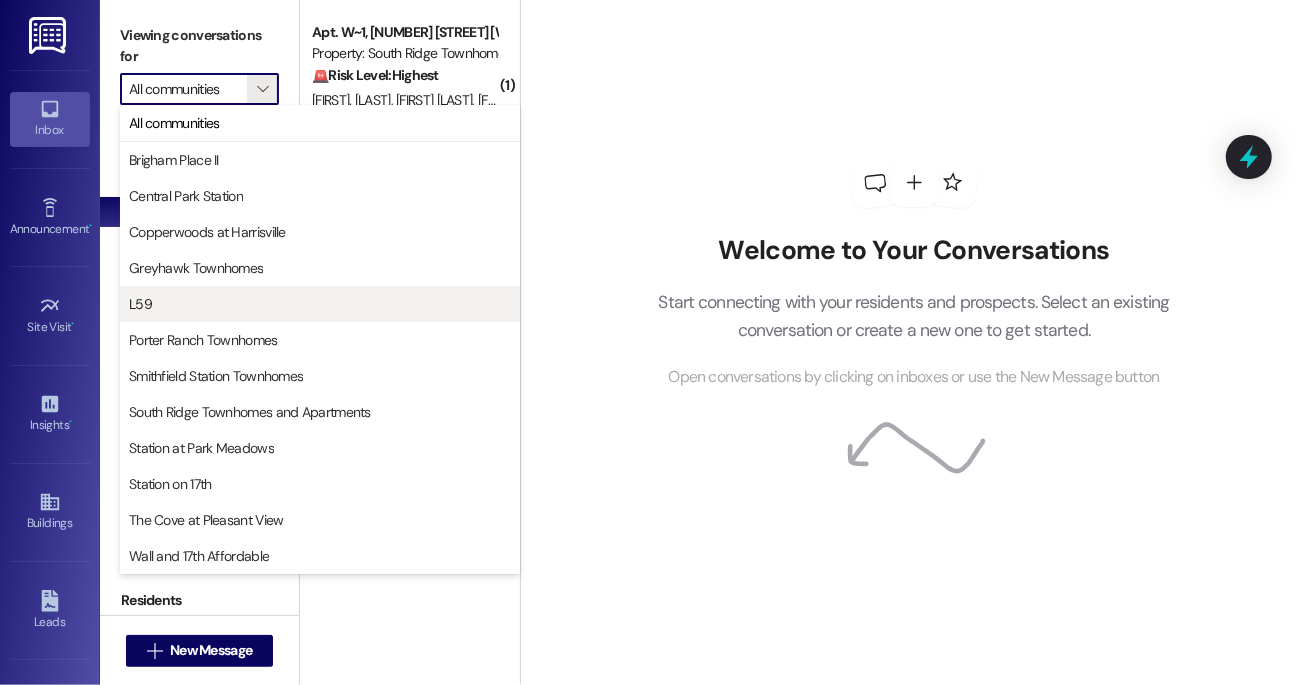 click on "L59" at bounding box center (320, 304) 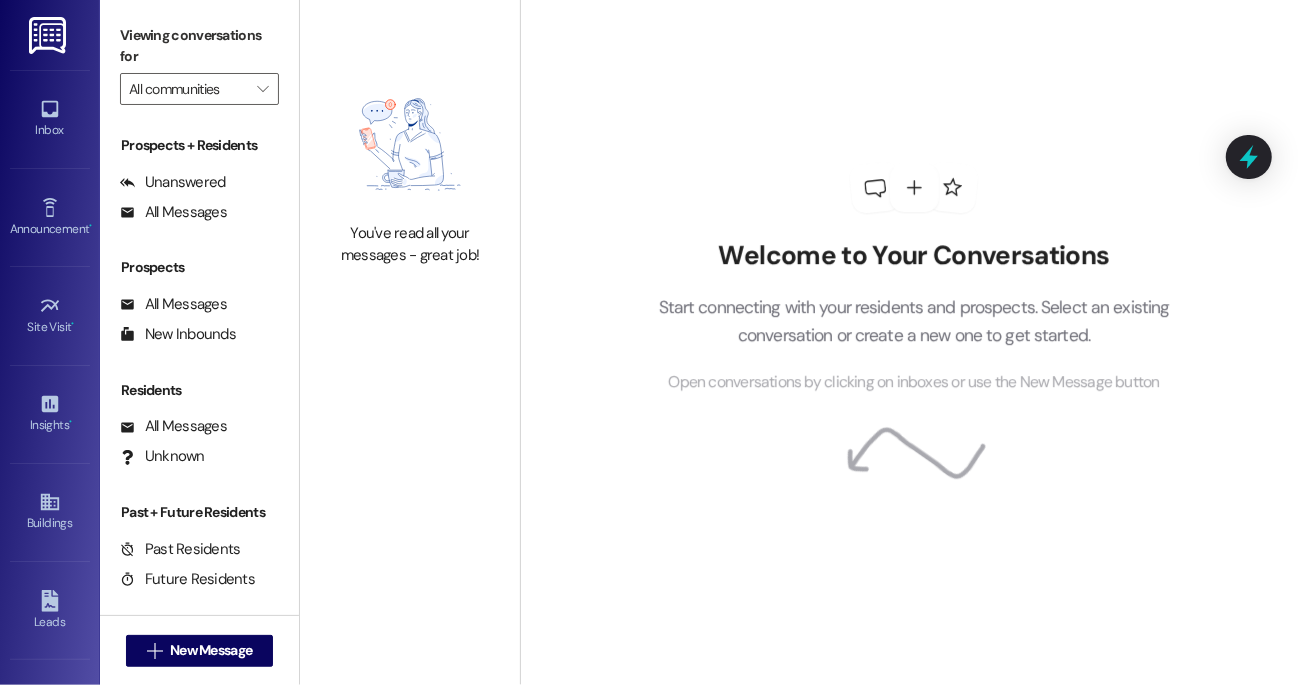 type on "L59" 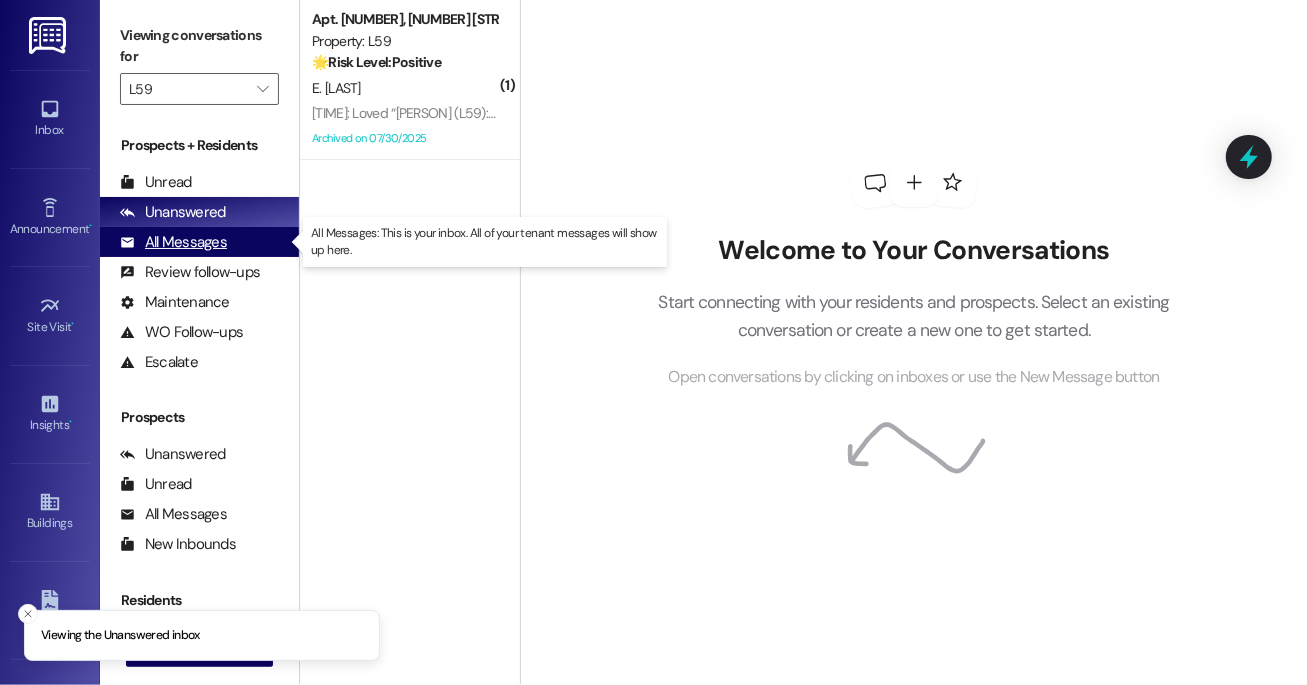 click on "All Messages (undefined)" at bounding box center [199, 242] 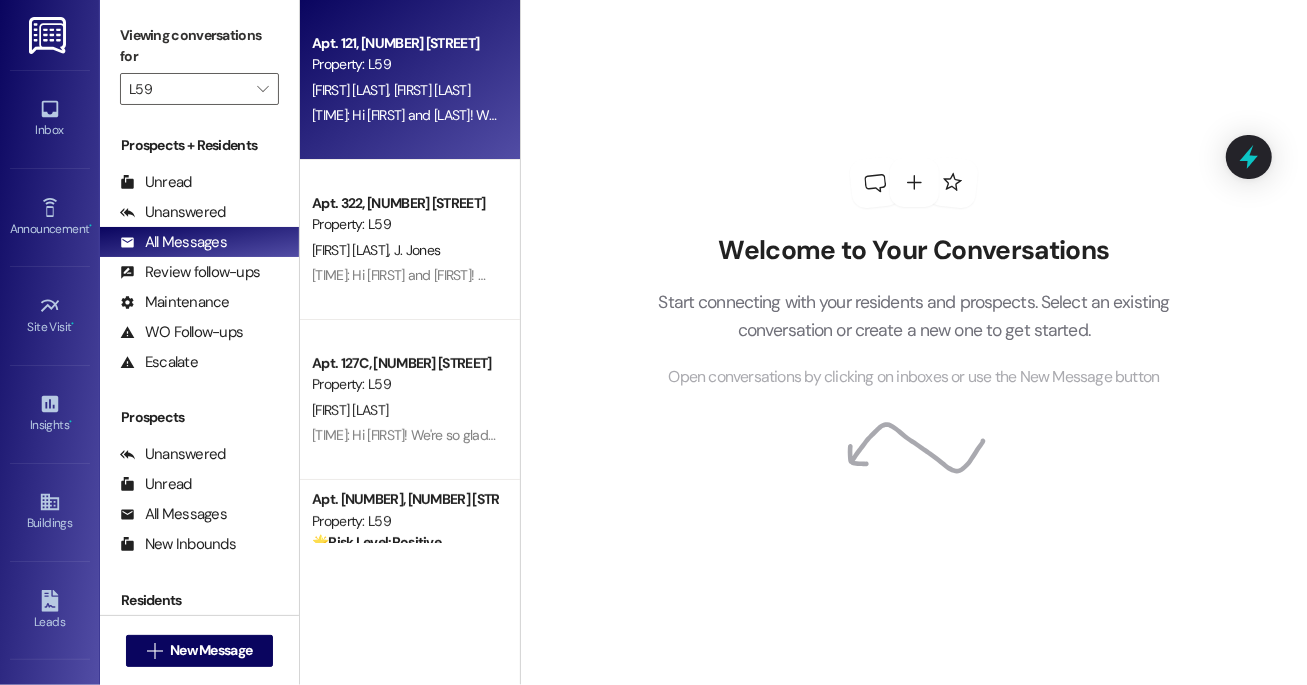 click on "M. Ward J. Ward" at bounding box center (404, 90) 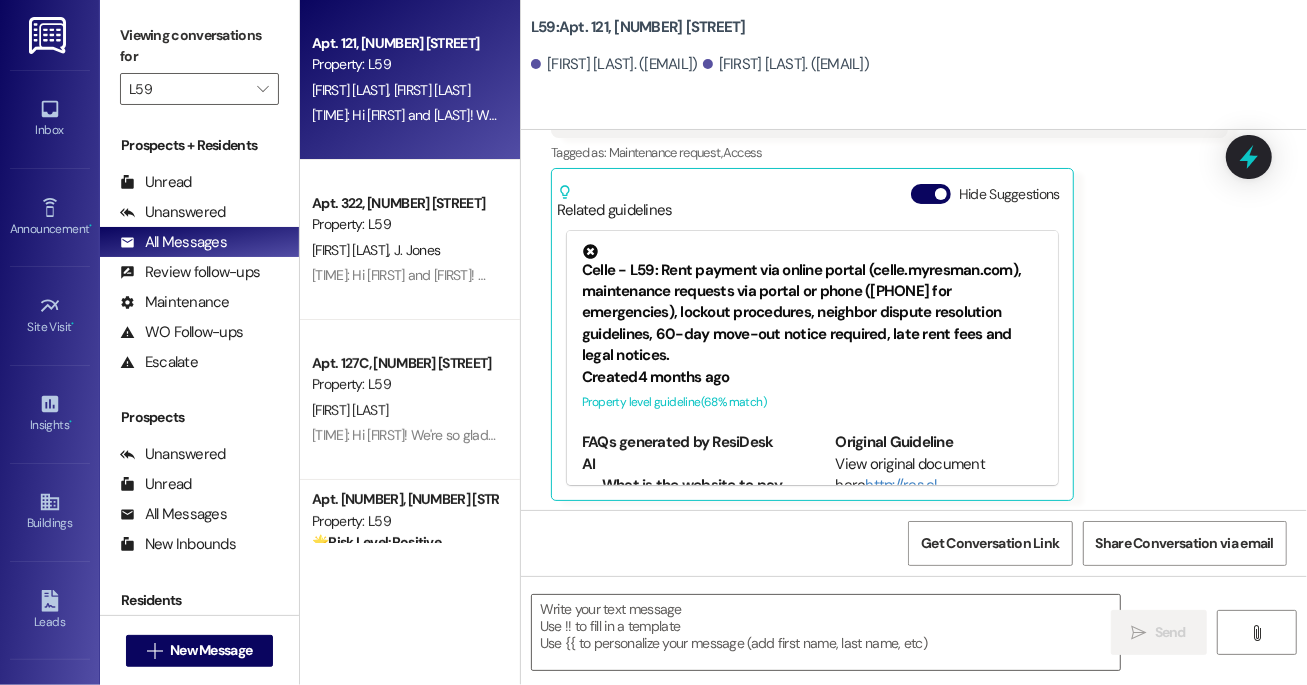 type on "Fetching suggested responses. Please feel free to read through the conversation in the meantime." 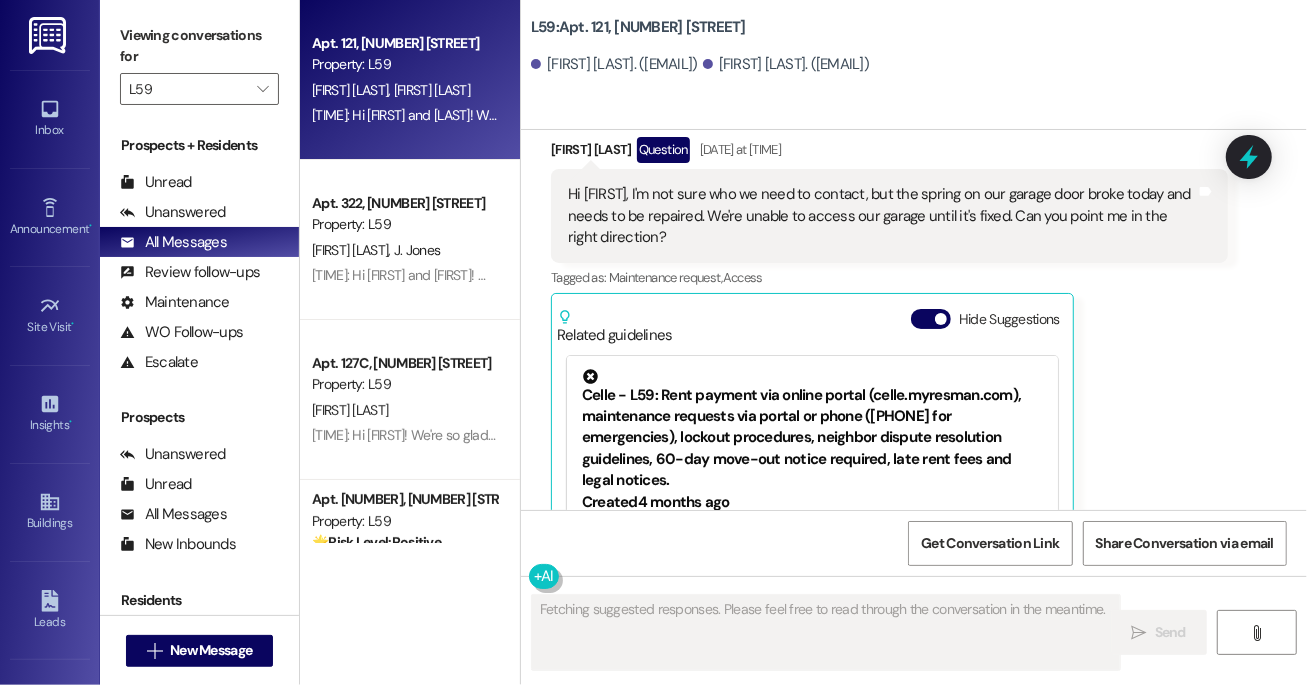 type 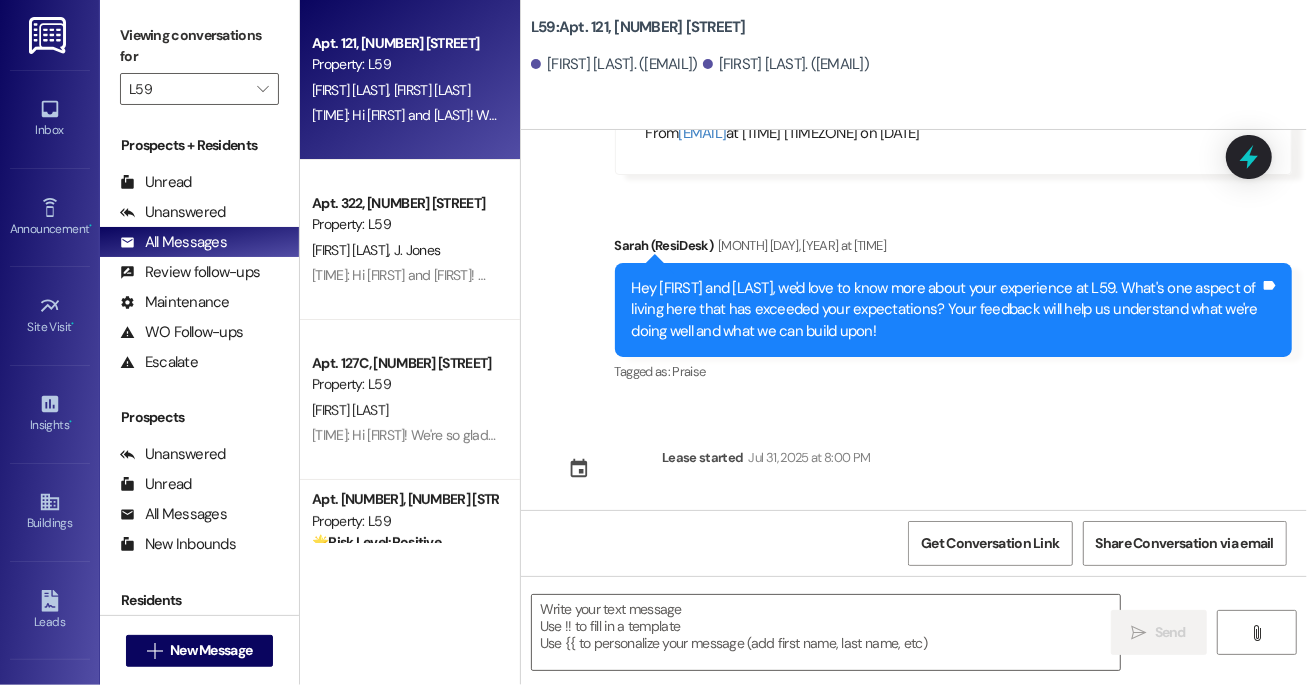 scroll, scrollTop: 1305, scrollLeft: 0, axis: vertical 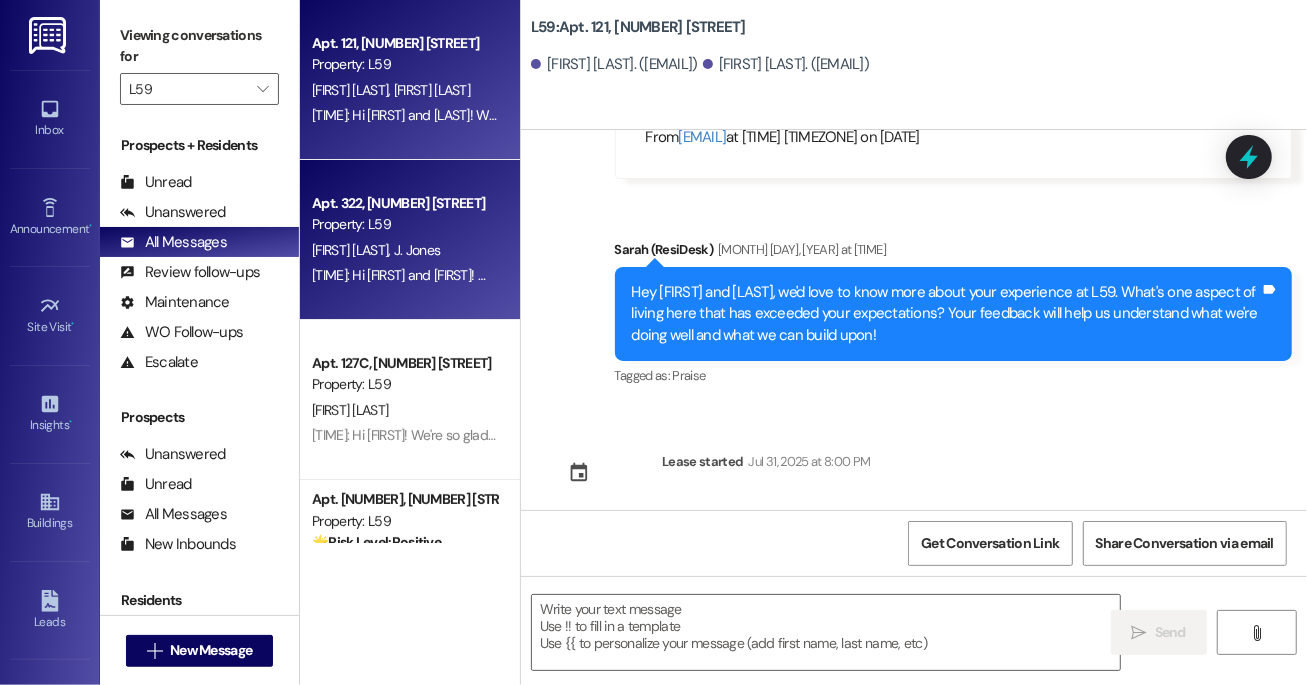click on "M. Miller J. Jones" at bounding box center (404, 250) 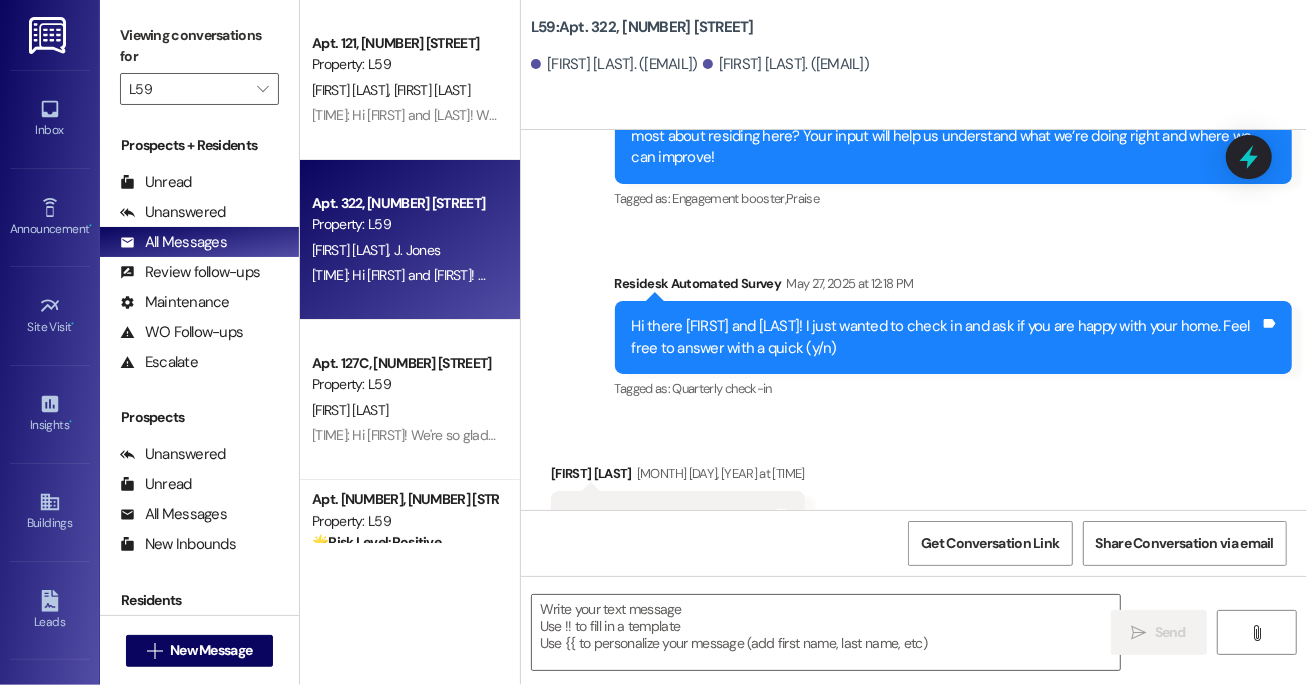 type on "Fetching suggested responses. Please feel free to read through the conversation in the meantime." 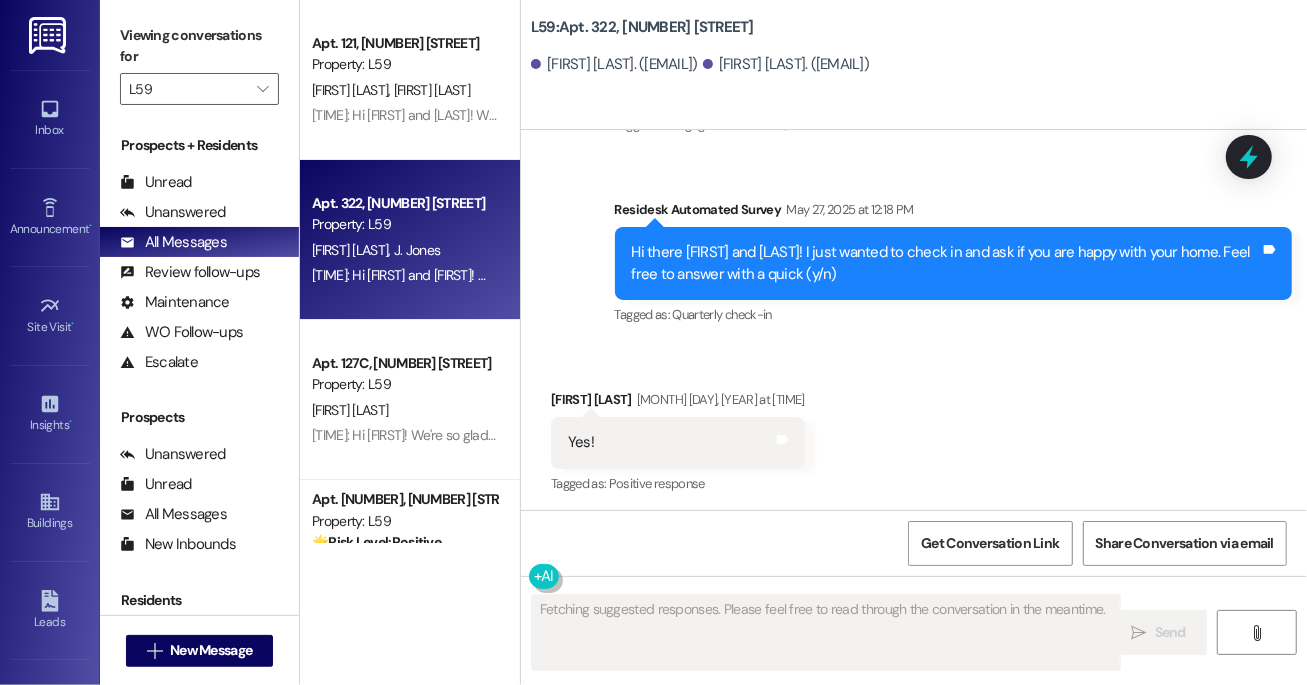scroll, scrollTop: 650, scrollLeft: 0, axis: vertical 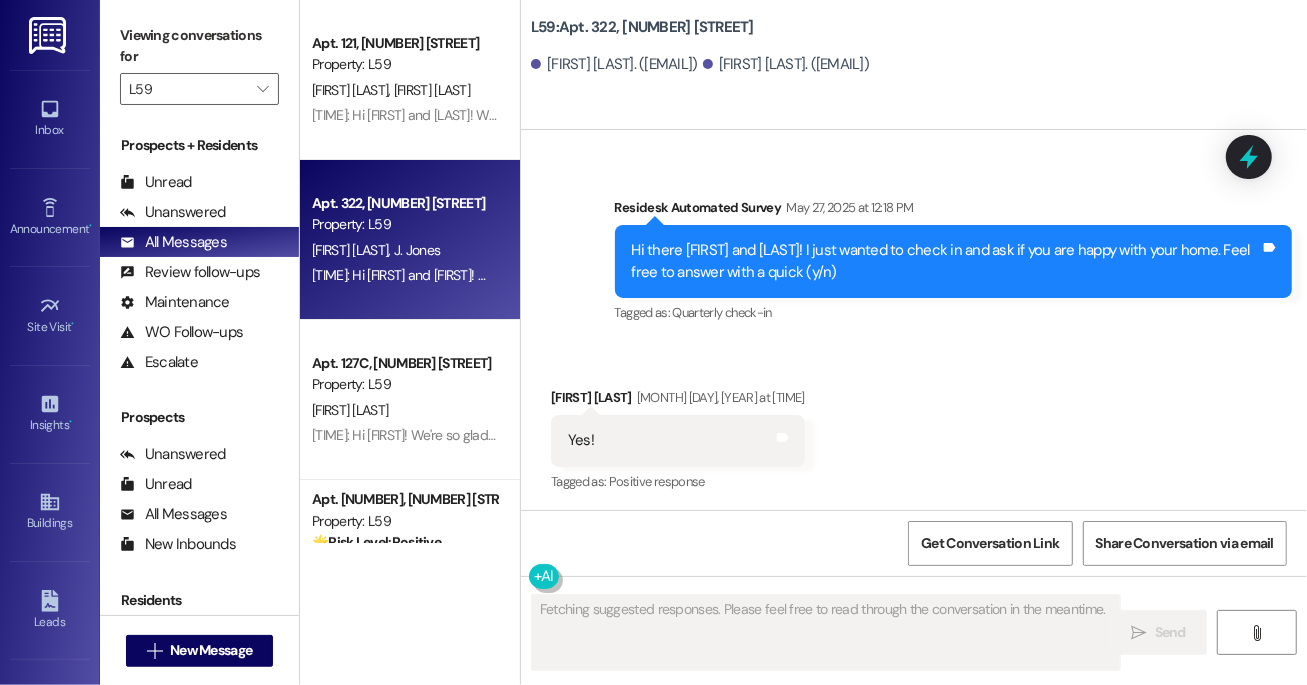 type 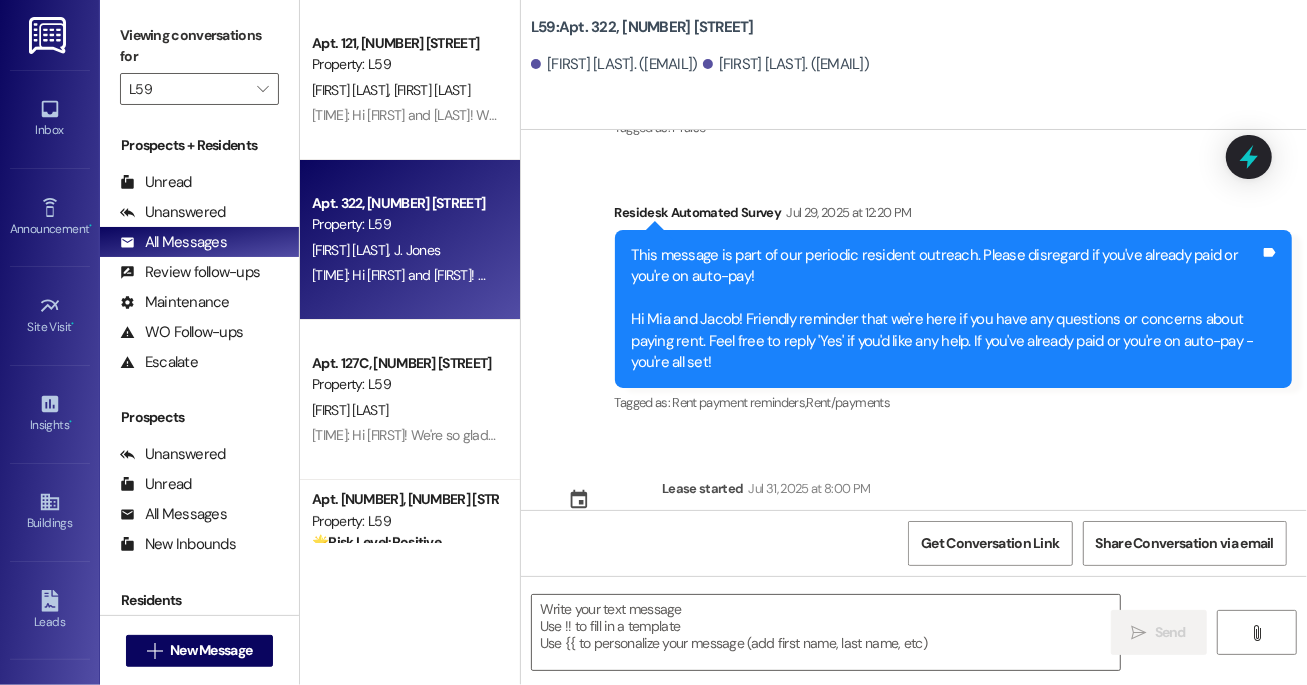 scroll, scrollTop: 2011, scrollLeft: 0, axis: vertical 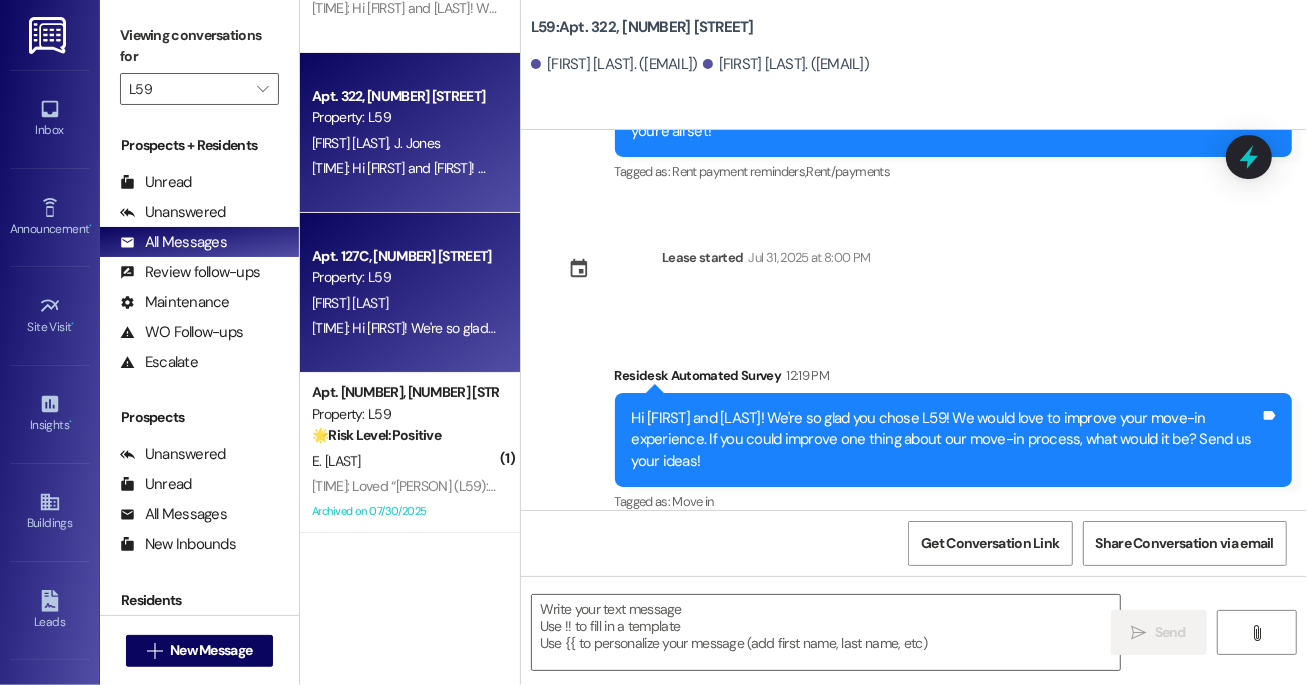 click on "[INITIAL]. [LAST]" at bounding box center [404, 303] 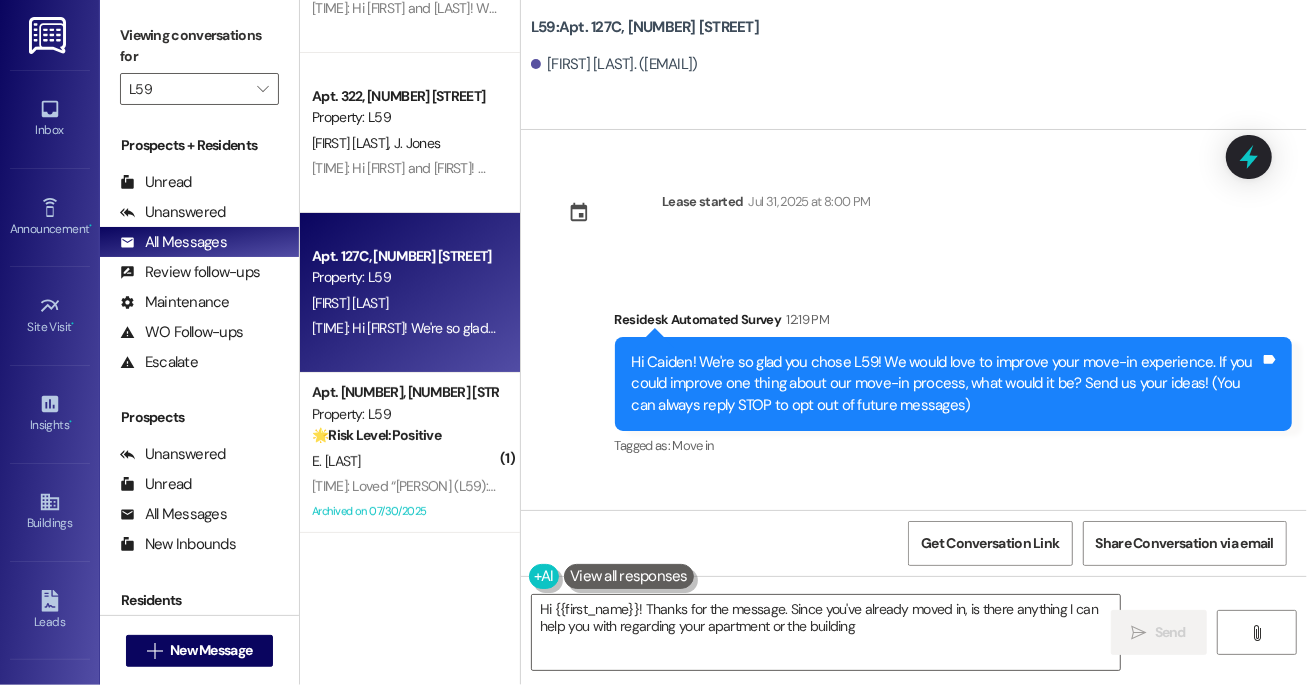 type on "Hi {{first_name}}! Thanks for the message. Since you've already moved in, is there anything I can help you with regarding your apartment or the building?" 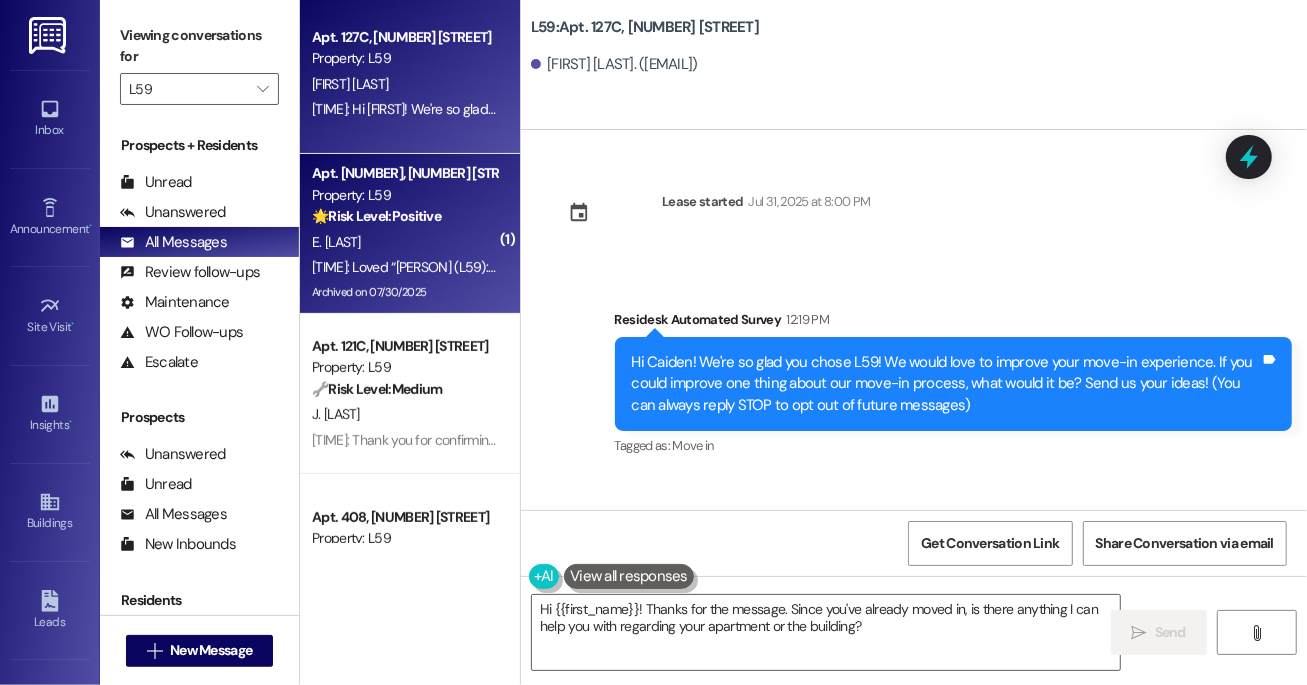 scroll, scrollTop: 340, scrollLeft: 0, axis: vertical 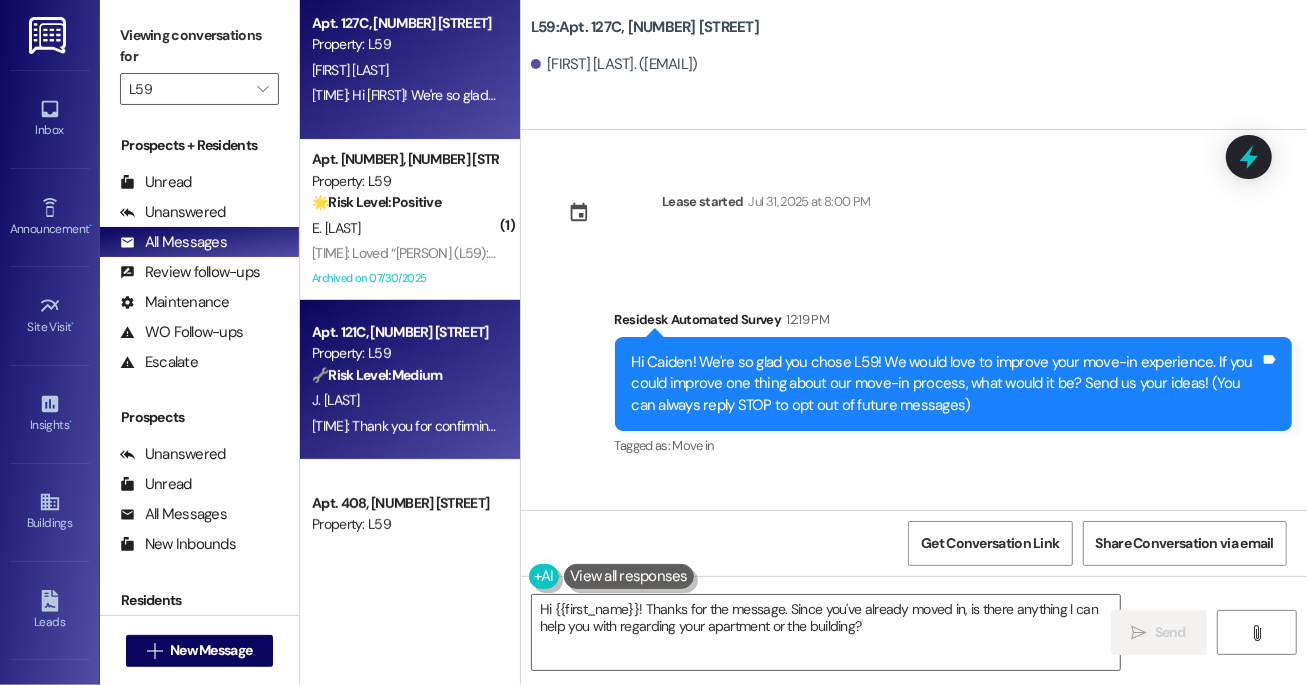 click on "Property: L59" at bounding box center [404, 353] 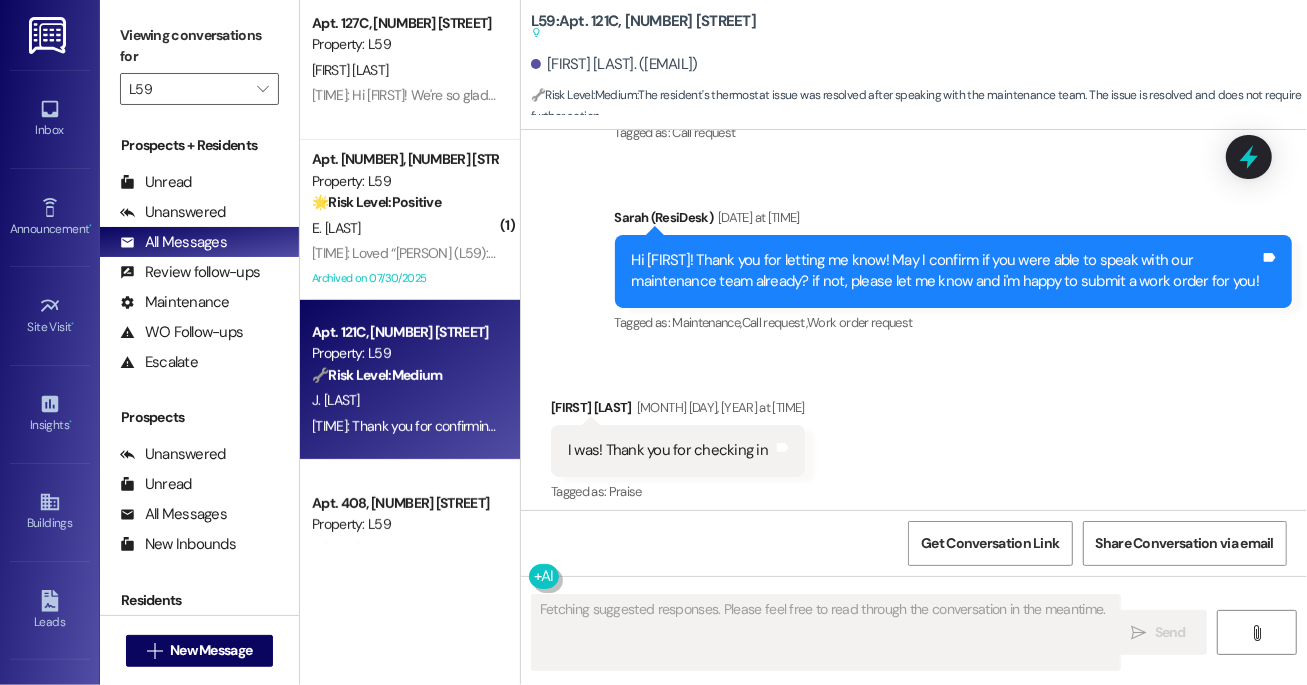 scroll, scrollTop: 4967, scrollLeft: 0, axis: vertical 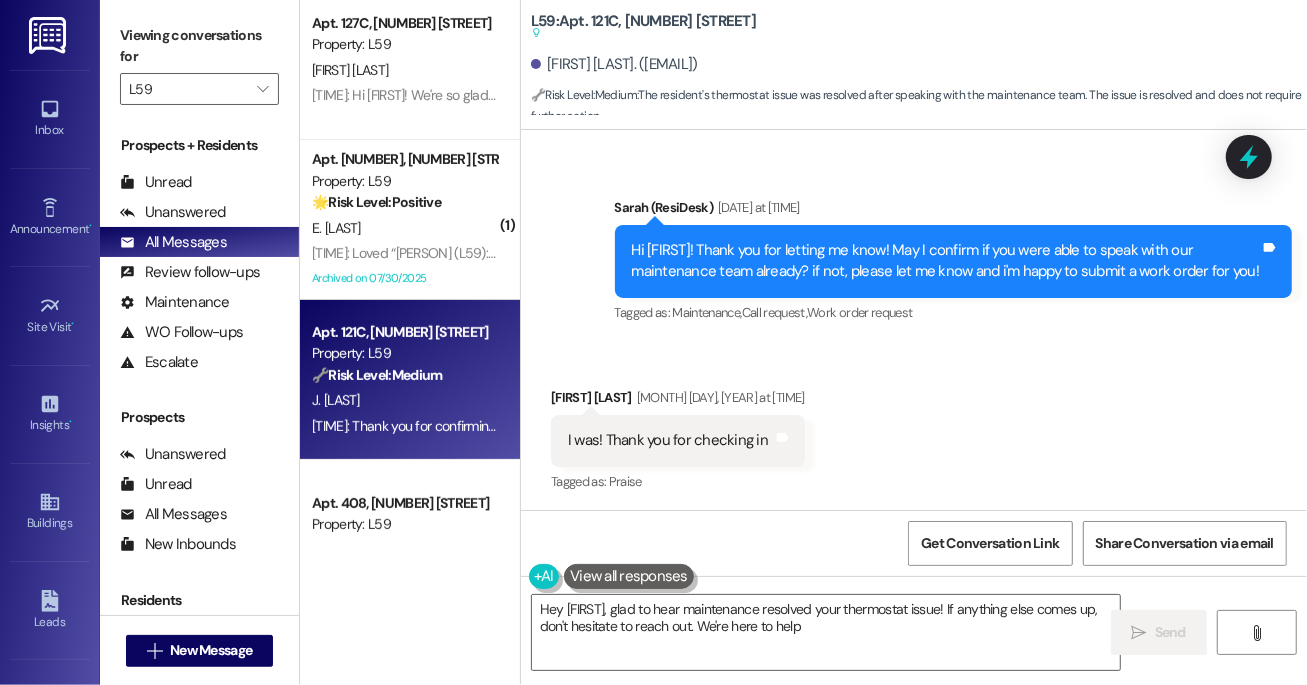 type on "Hey {{first_name}}, glad to hear maintenance resolved your thermostat issue! If anything else comes up, don't hesitate to reach out. We're here to help!" 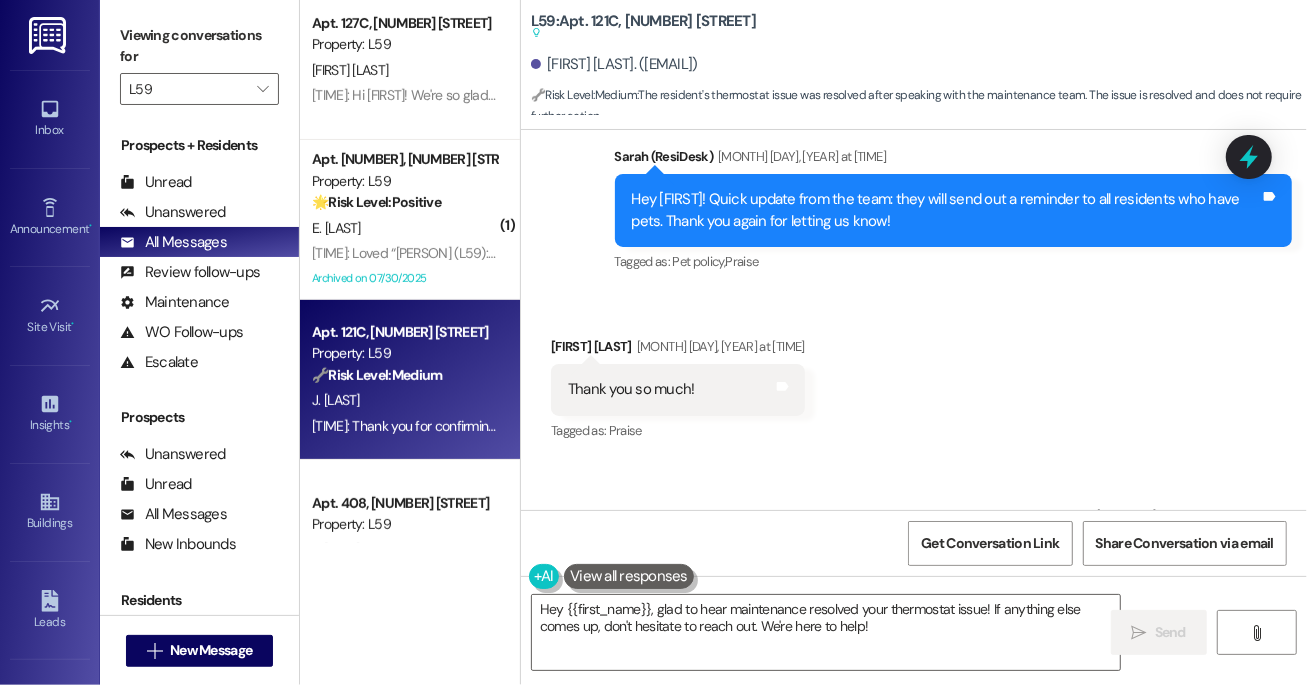 scroll, scrollTop: 2819, scrollLeft: 0, axis: vertical 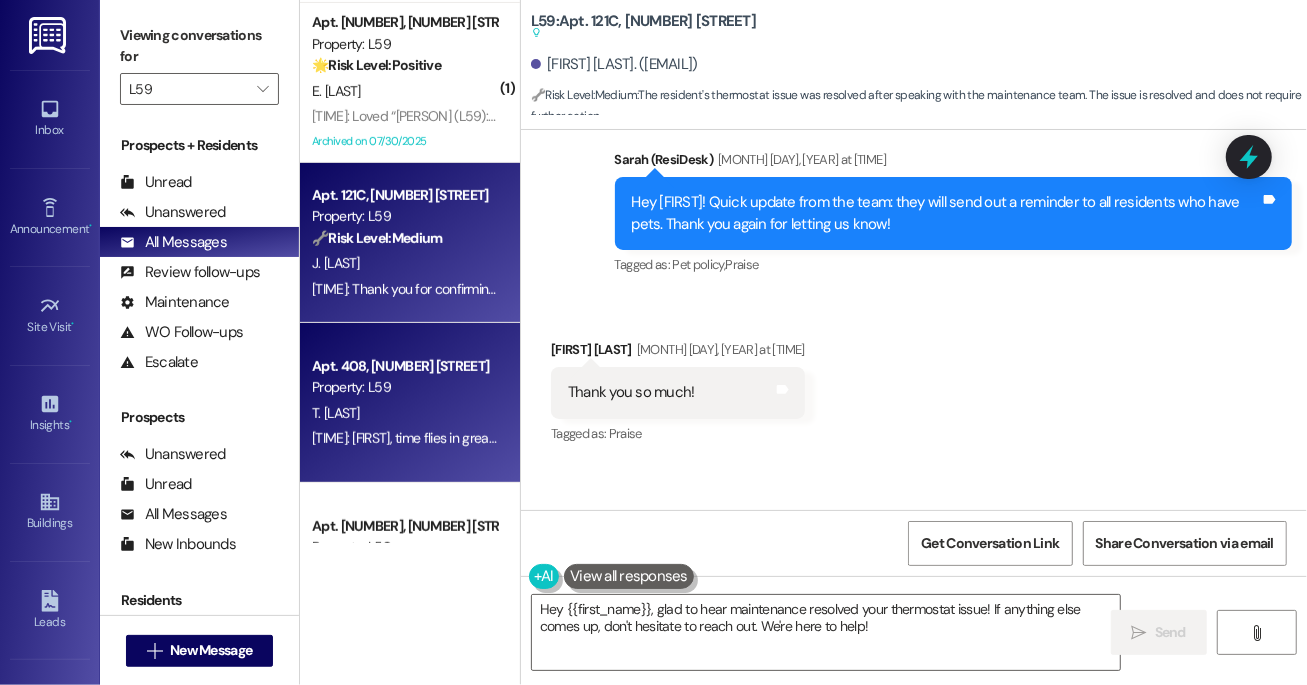 click on "[INITIAL]. [LAST]" at bounding box center [404, 413] 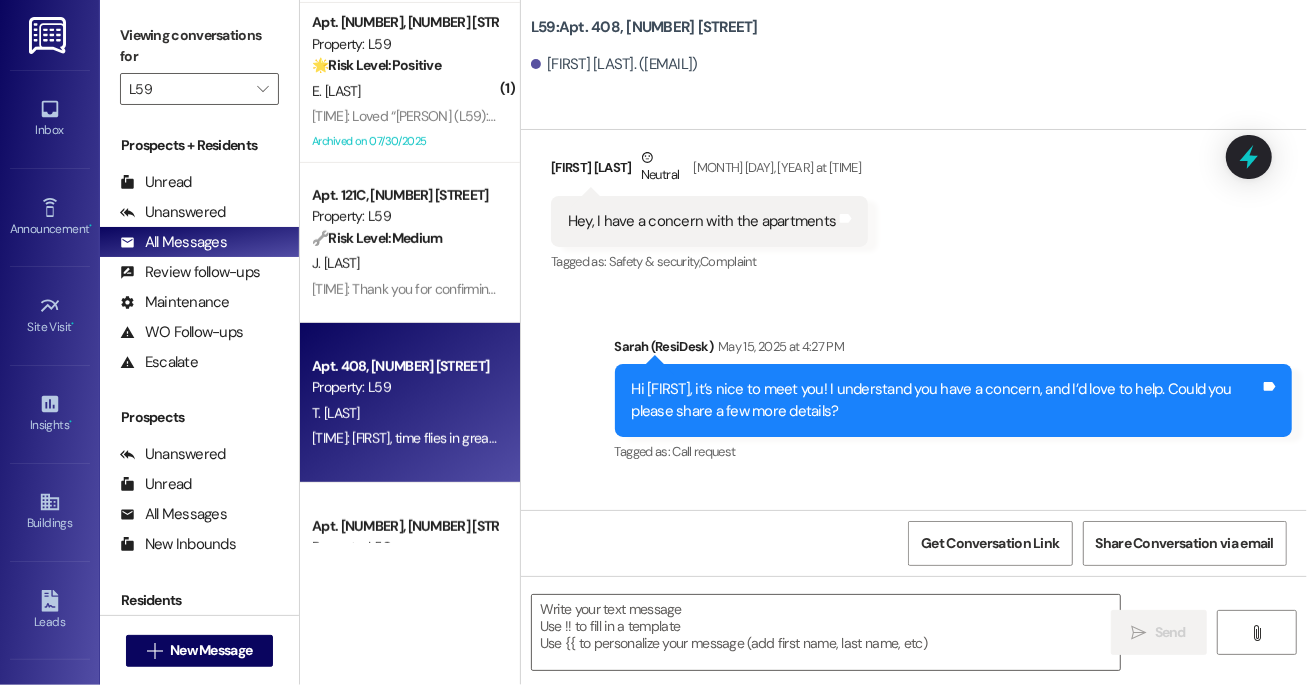 type on "Fetching suggested responses. Please feel free to read through the conversation in the meantime." 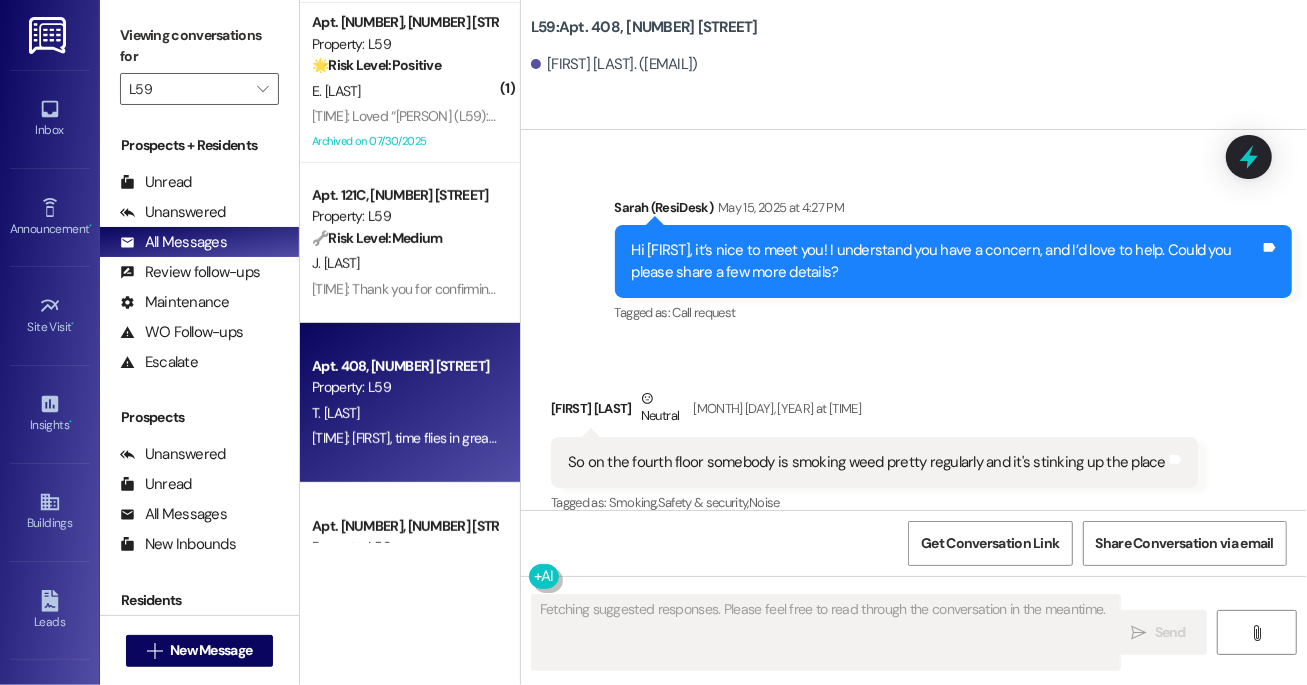 type 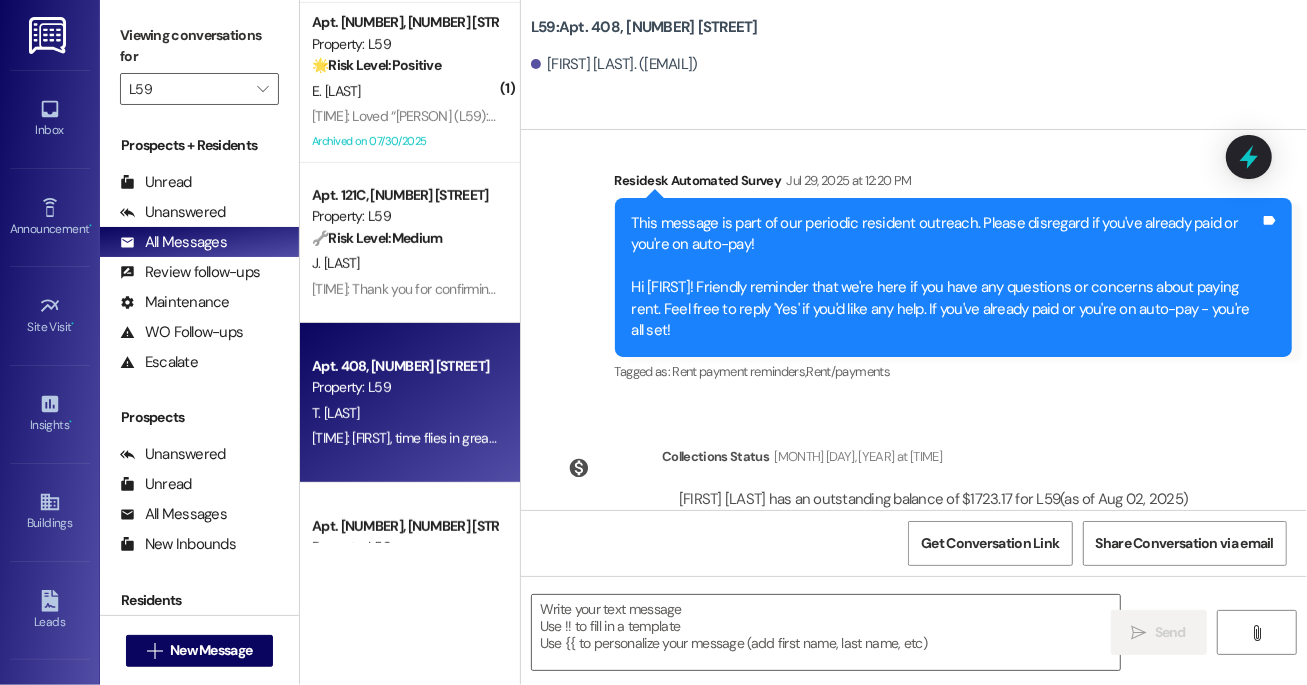 scroll, scrollTop: 2577, scrollLeft: 0, axis: vertical 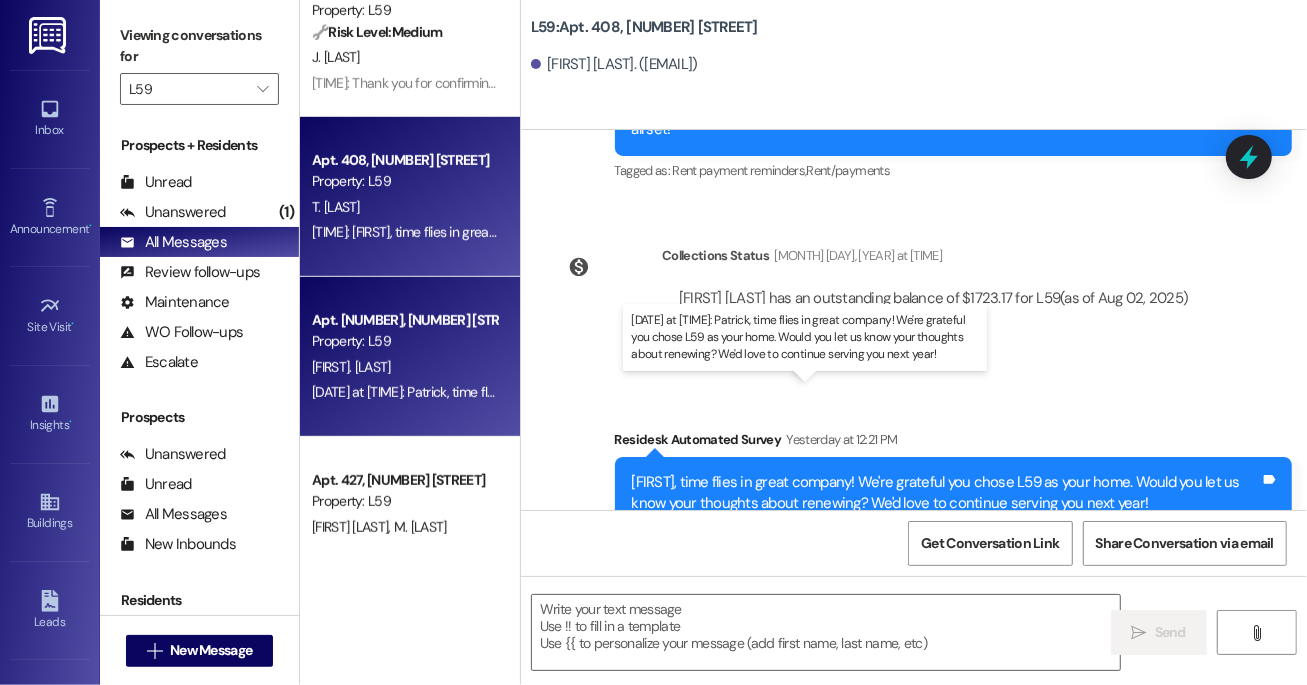 click on "Yesterday at 12:20 PM: Patrick, time flies in great company! We're grateful you chose L59 as your home. Would you let us know your thoughts about renewing? We'd love to continue serving you next year! Yesterday at 12:20 PM: Patrick, time flies in great company! We're grateful you chose L59 as your home. Would you let us know your thoughts about renewing? We'd love to continue serving you next year!" at bounding box center (876, 392) 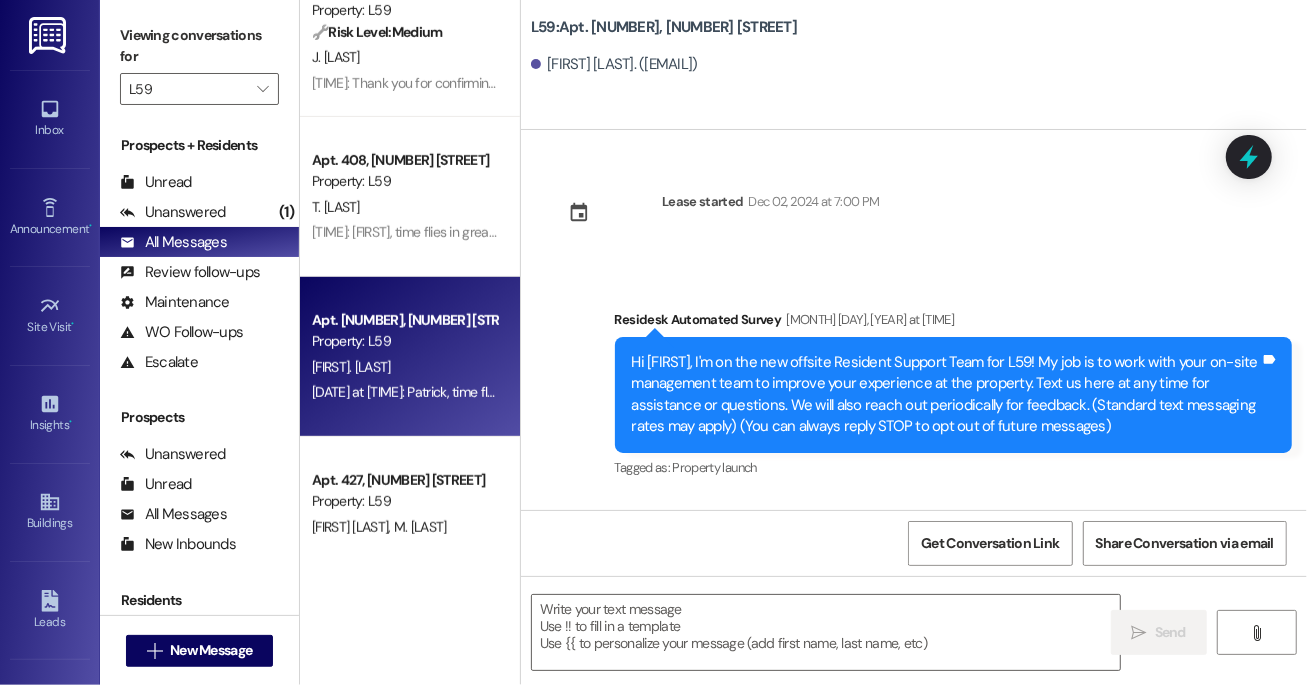 type on "Fetching suggested responses. Please feel free to read through the conversation in the meantime." 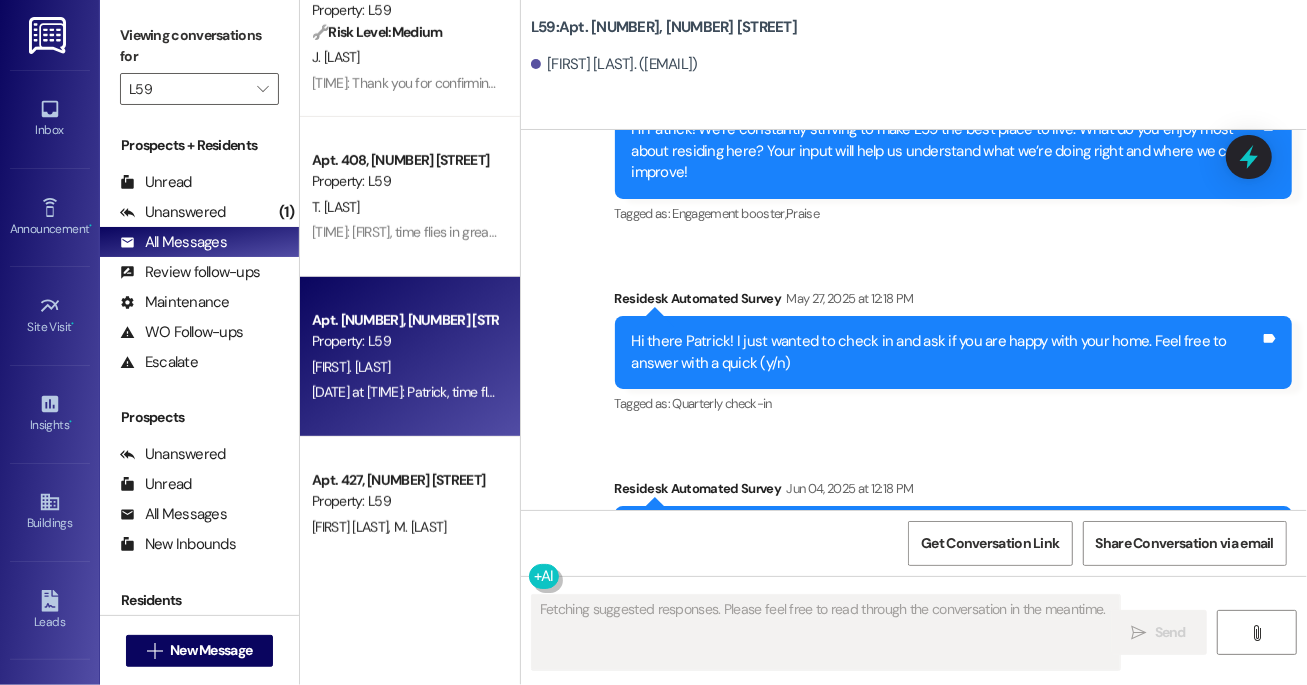 type 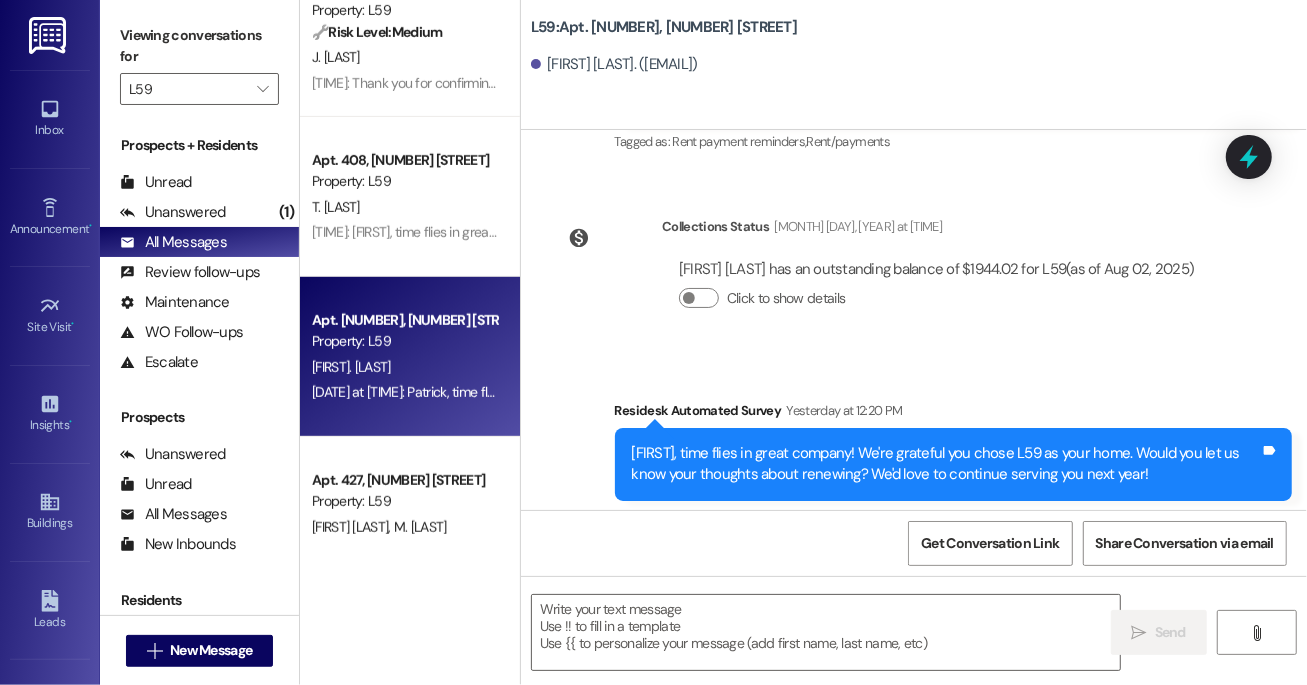 scroll, scrollTop: 1652, scrollLeft: 0, axis: vertical 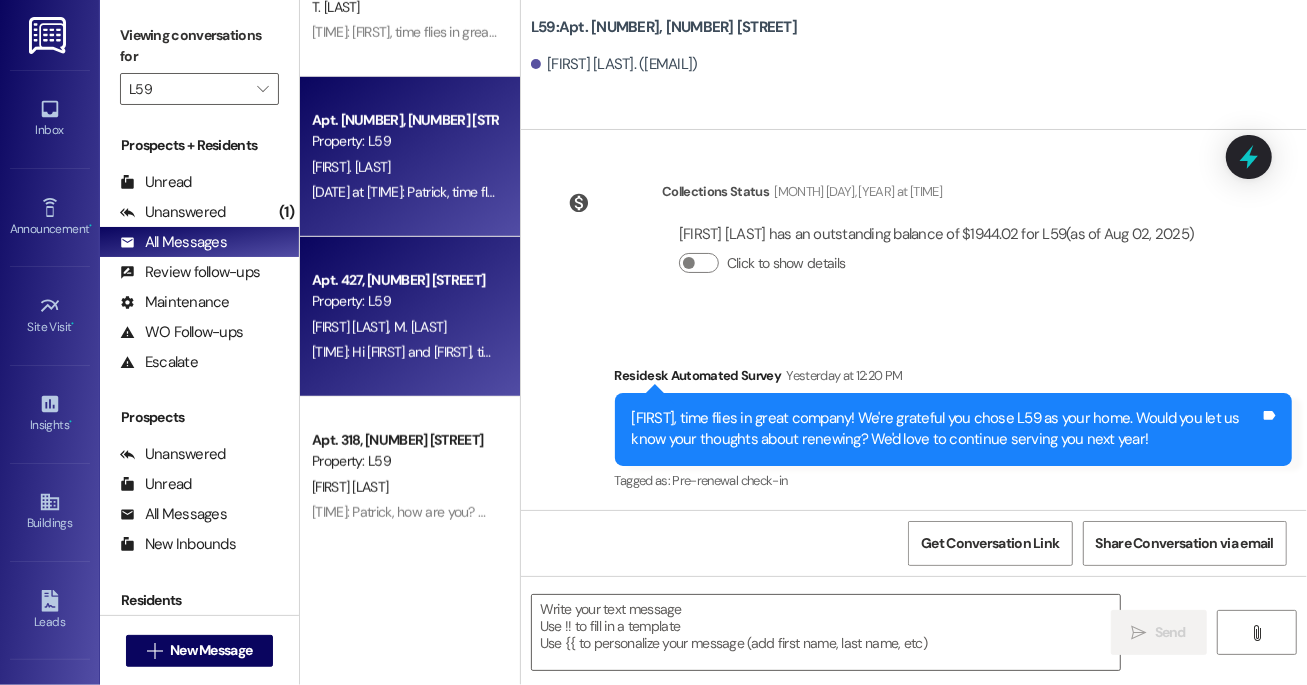 click on "Yesterday at 12:20 PM: Mitchel and Adrain, time flies in great company! We're grateful you chose L59 as your home. Would you let us know your thoughts about renewing? We'd love to continue serving you next year! Yesterday at 12:20 PM: Mitchel and Adrain, time flies in great company! We're grateful you chose L59 as your home. Would you let us know your thoughts about renewing? We'd love to continue serving you next year!" at bounding box center (888, 352) 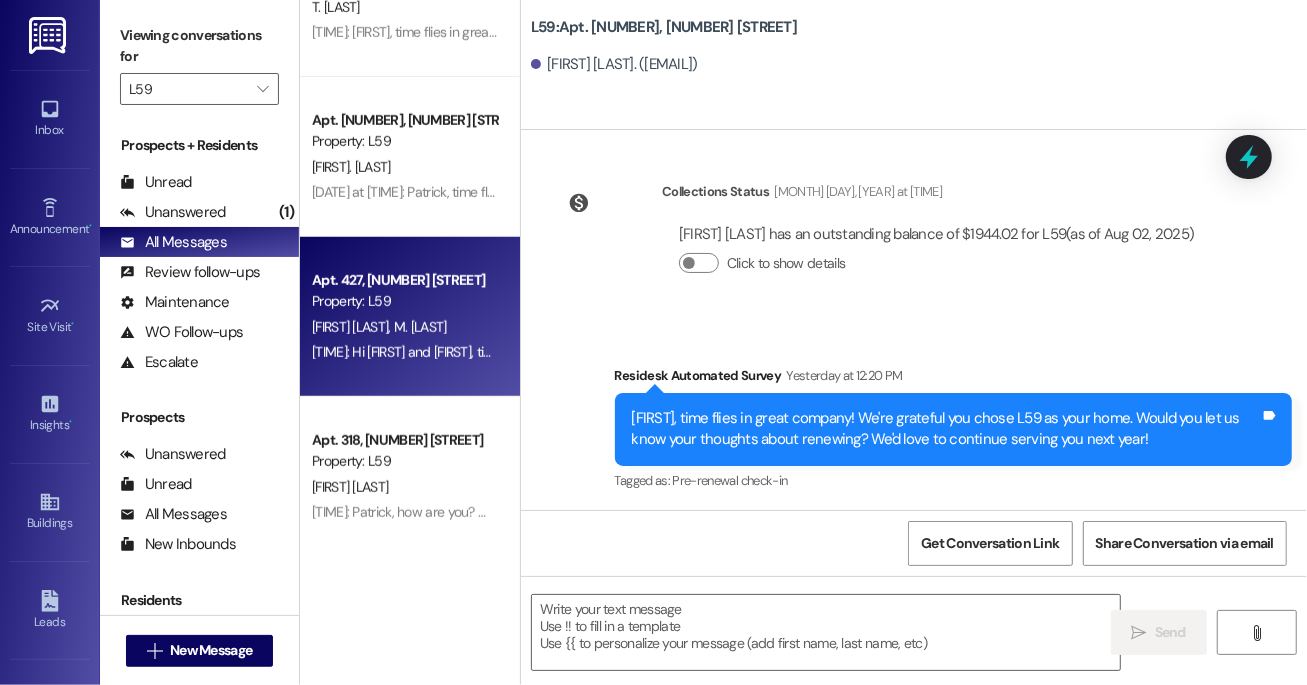 type on "Fetching suggested responses. Please feel free to read through the conversation in the meantime." 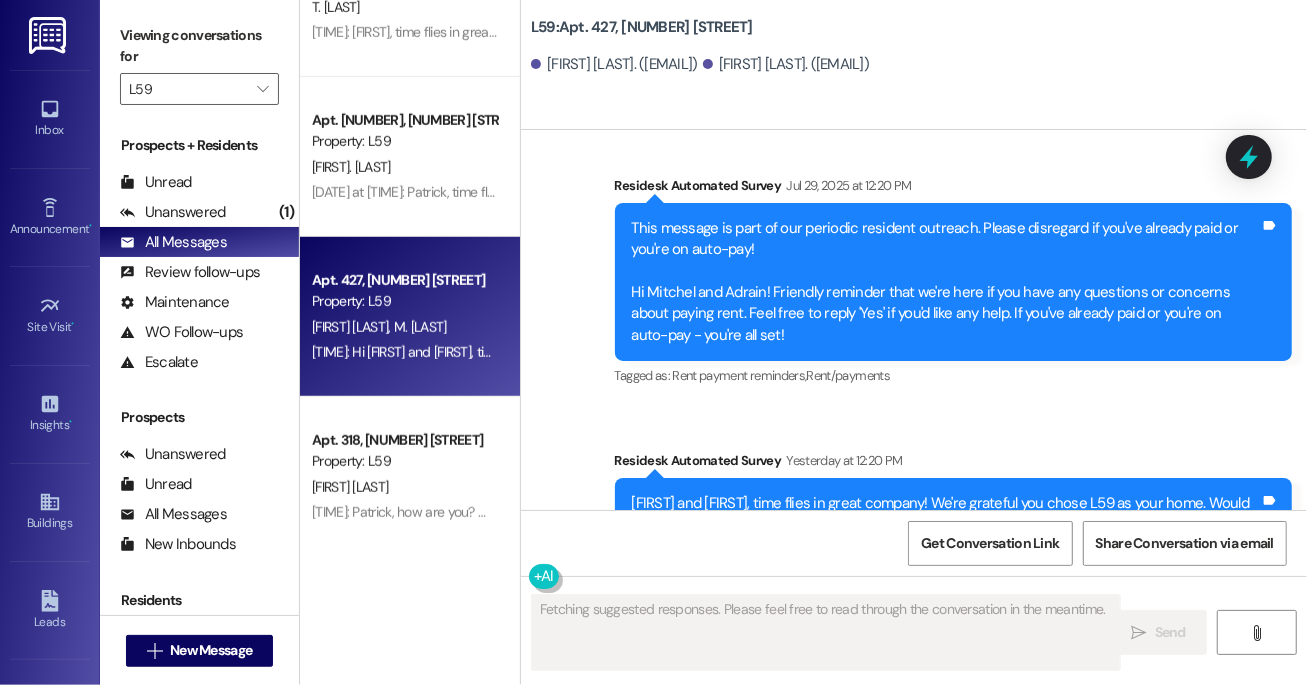 type 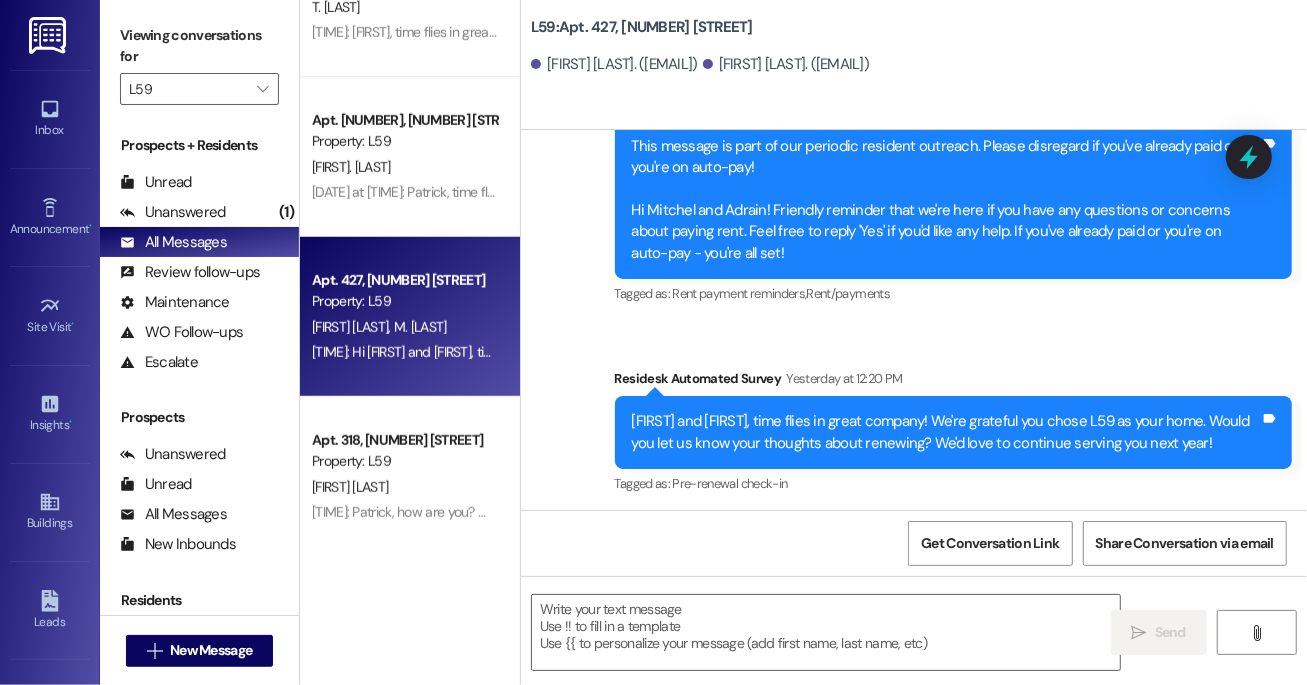 scroll, scrollTop: 1738, scrollLeft: 0, axis: vertical 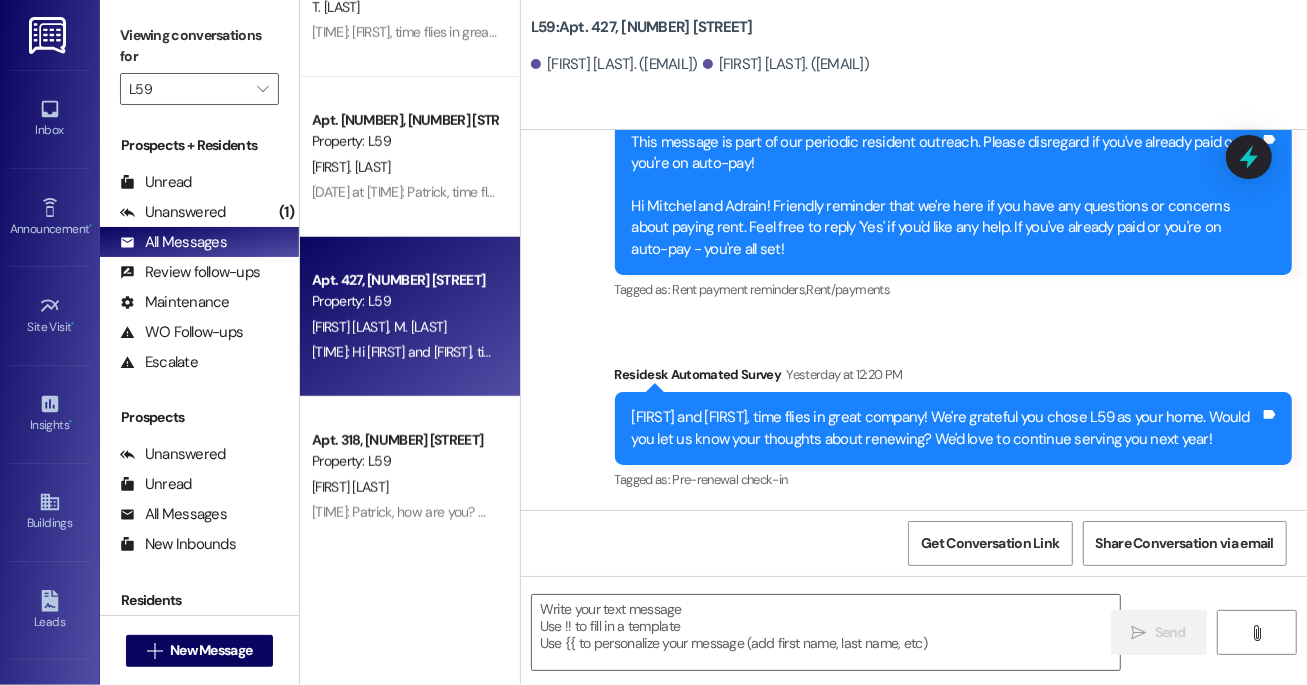 click on "Apt. 318, 156 Main St Property: L59 B. Conlin Yesterday at 12:20 PM: Hi Bradley, how are you? We're checking in to ask if you have any questions about rent payment. We're here to answer questions. Your current balance is $1539.99. If you've already paid, please disregard this reminder. Yesterday at 12:20 PM: Hi Bradley, how are you? We're checking in to ask if you have any questions about rent payment. We're here to answer questions. Your current balance is $1539.99. If you've already paid, please disregard this reminder." at bounding box center [410, 477] 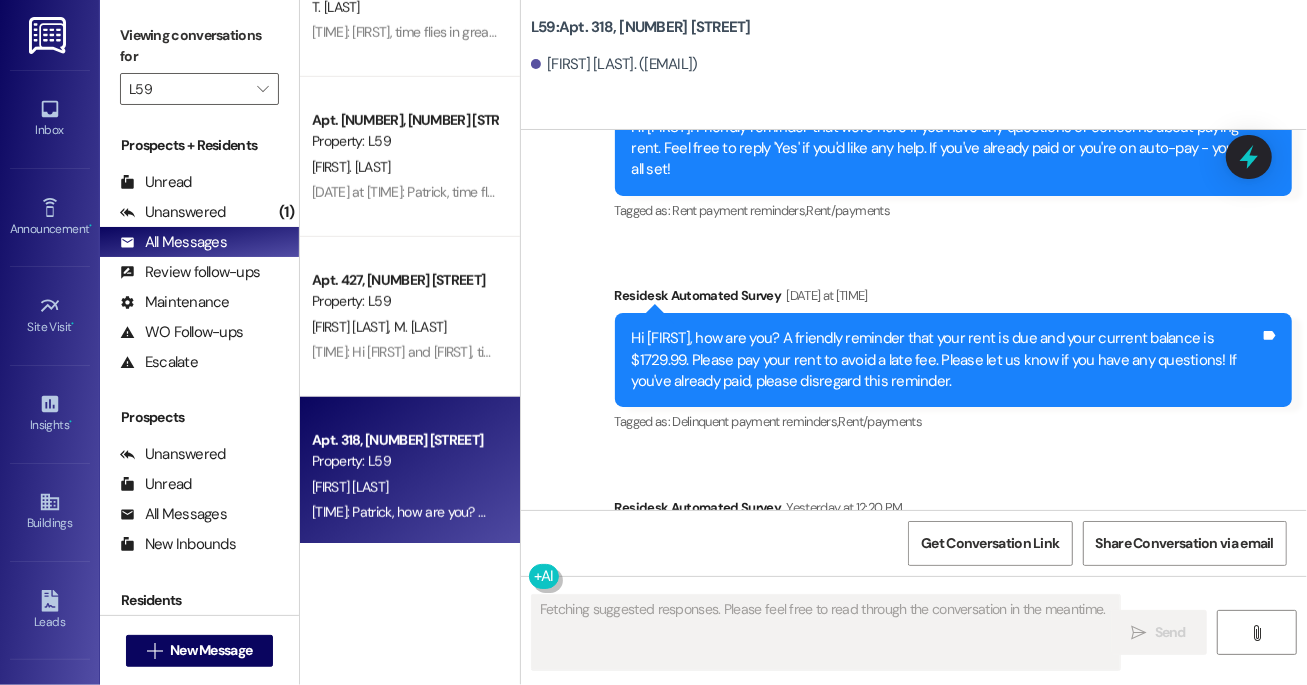 scroll, scrollTop: 2075, scrollLeft: 0, axis: vertical 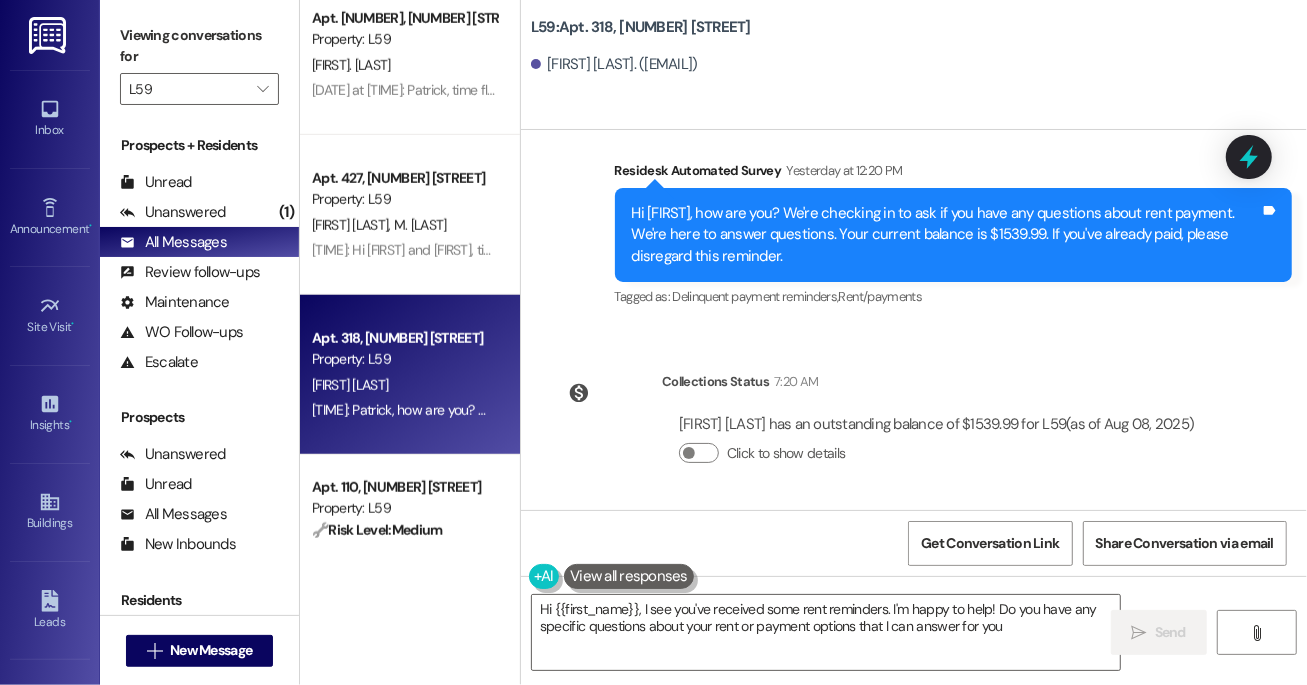 type on "Hi {{first_name}}, I see you've received some rent reminders. I'm happy to help! Do you have any specific questions about your rent or payment options that I can answer for you?" 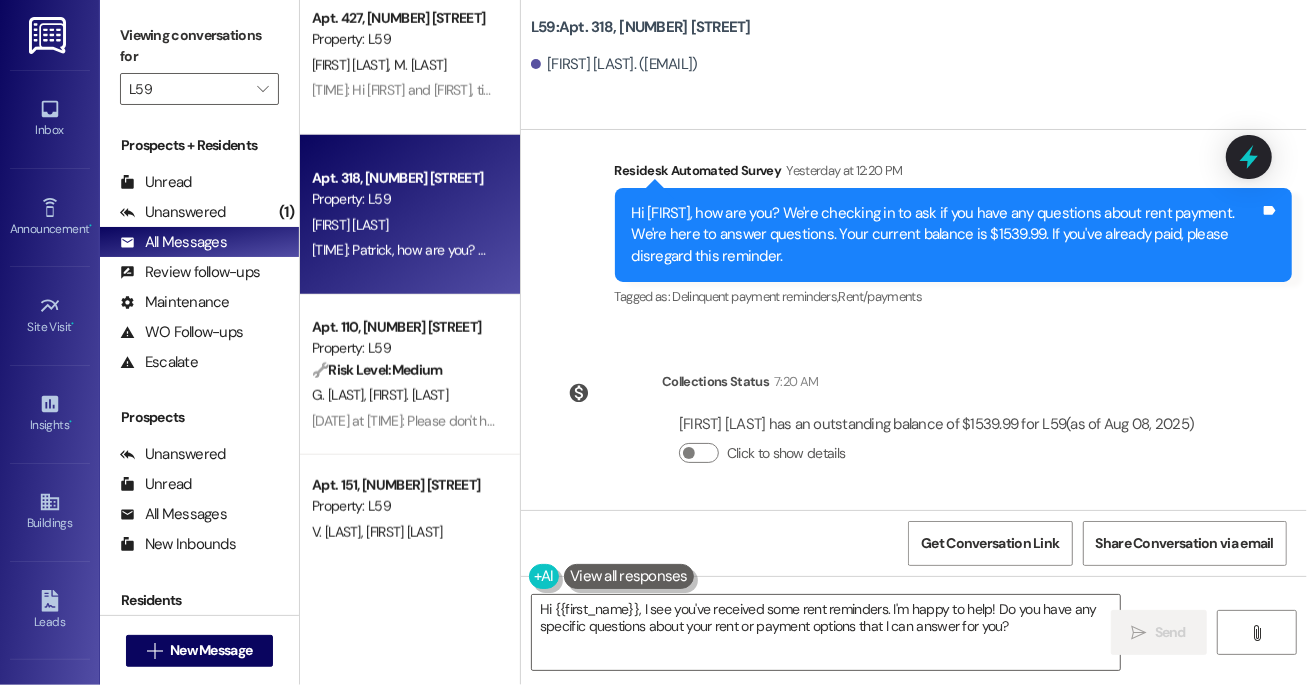 scroll, scrollTop: 1187, scrollLeft: 0, axis: vertical 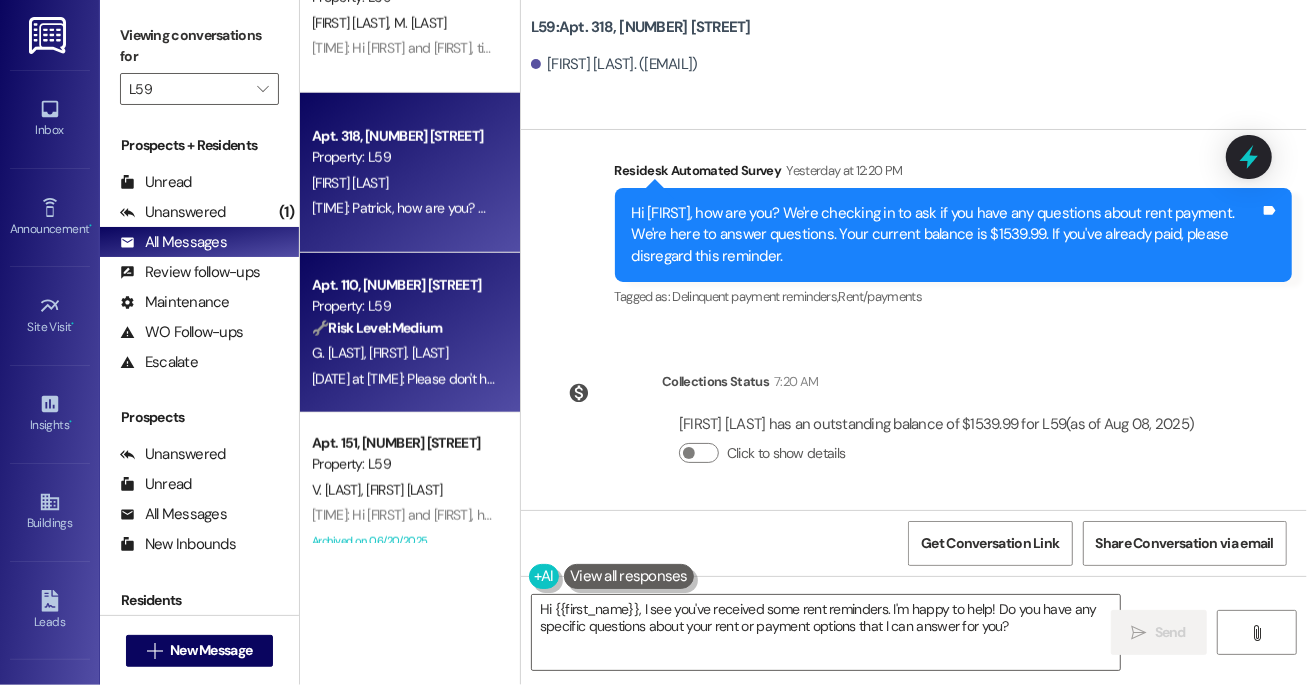 click on "[LAST] [LAST]" at bounding box center [408, 353] 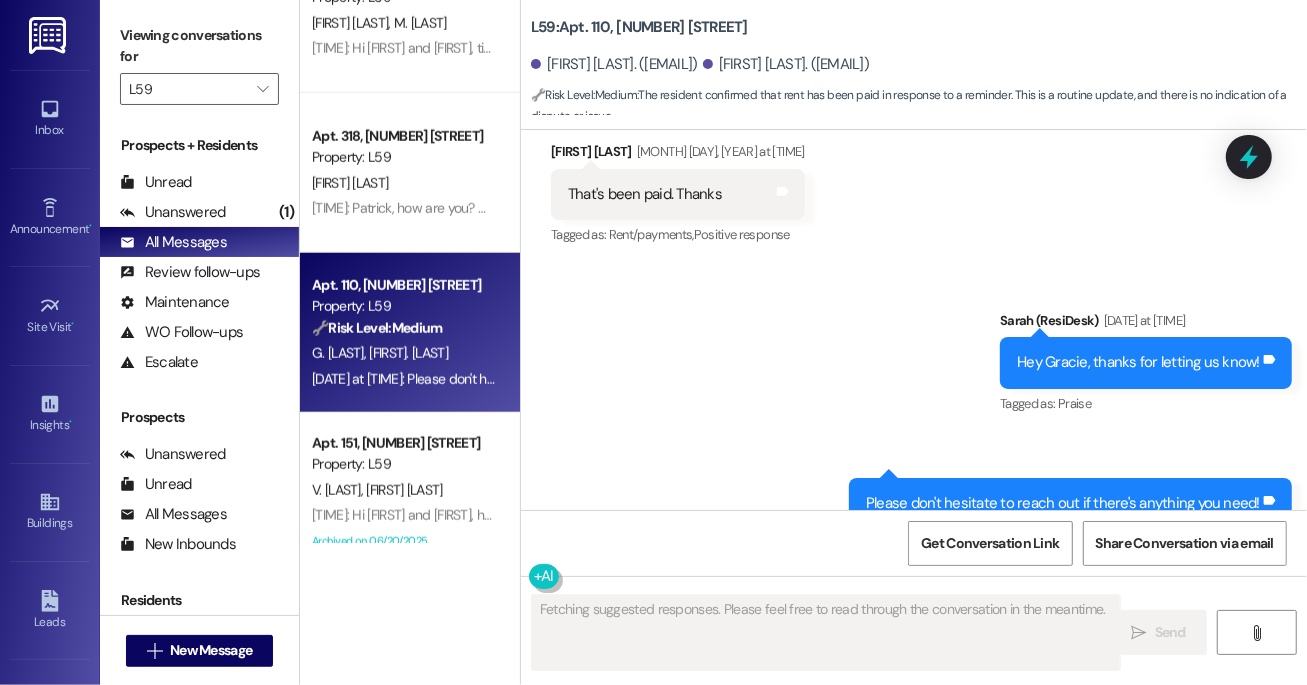 scroll, scrollTop: 5844, scrollLeft: 0, axis: vertical 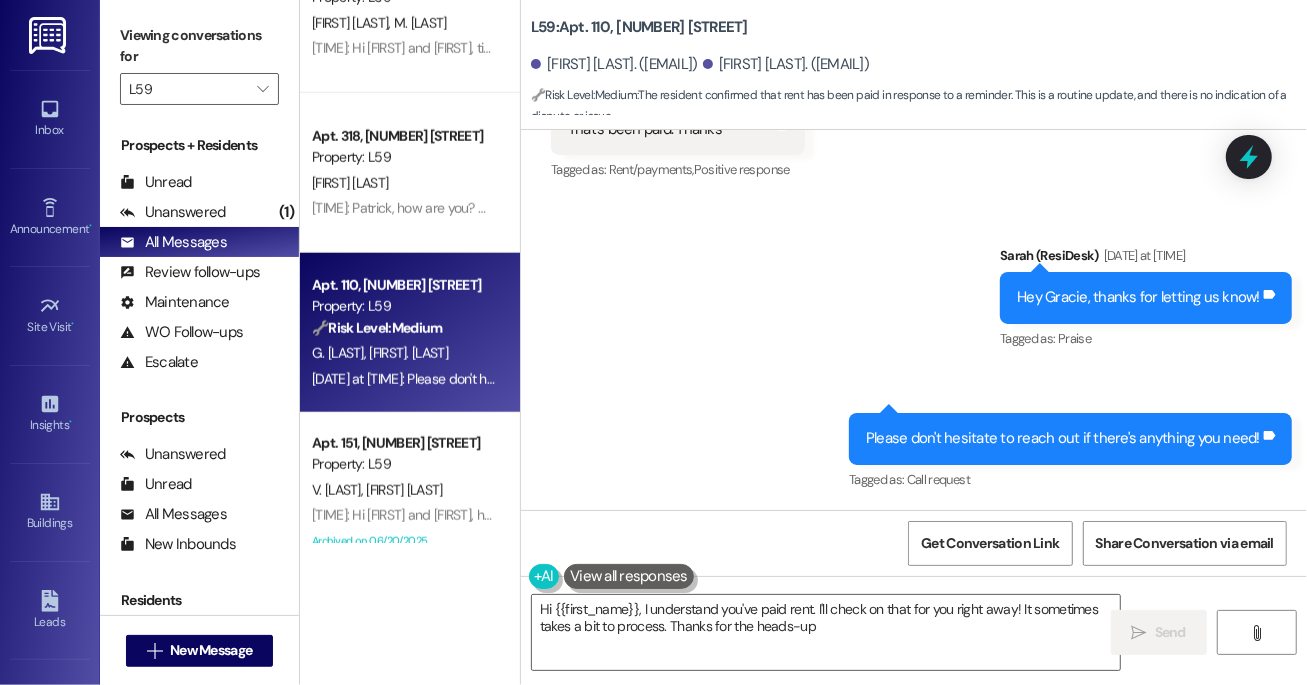 type on "Hi {{first_name}}, I understand you've paid rent. I'll check on that for you right away! It sometimes takes a bit to process. Thanks for the heads-up!" 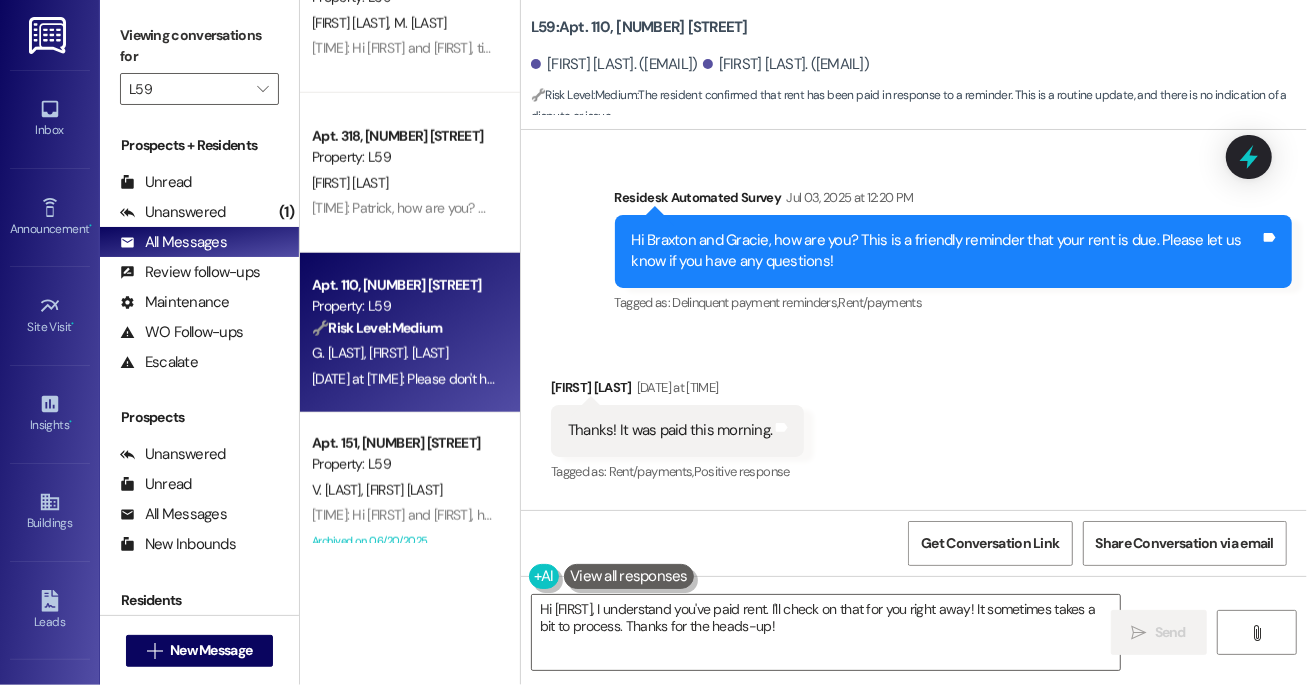 scroll, scrollTop: 4321, scrollLeft: 0, axis: vertical 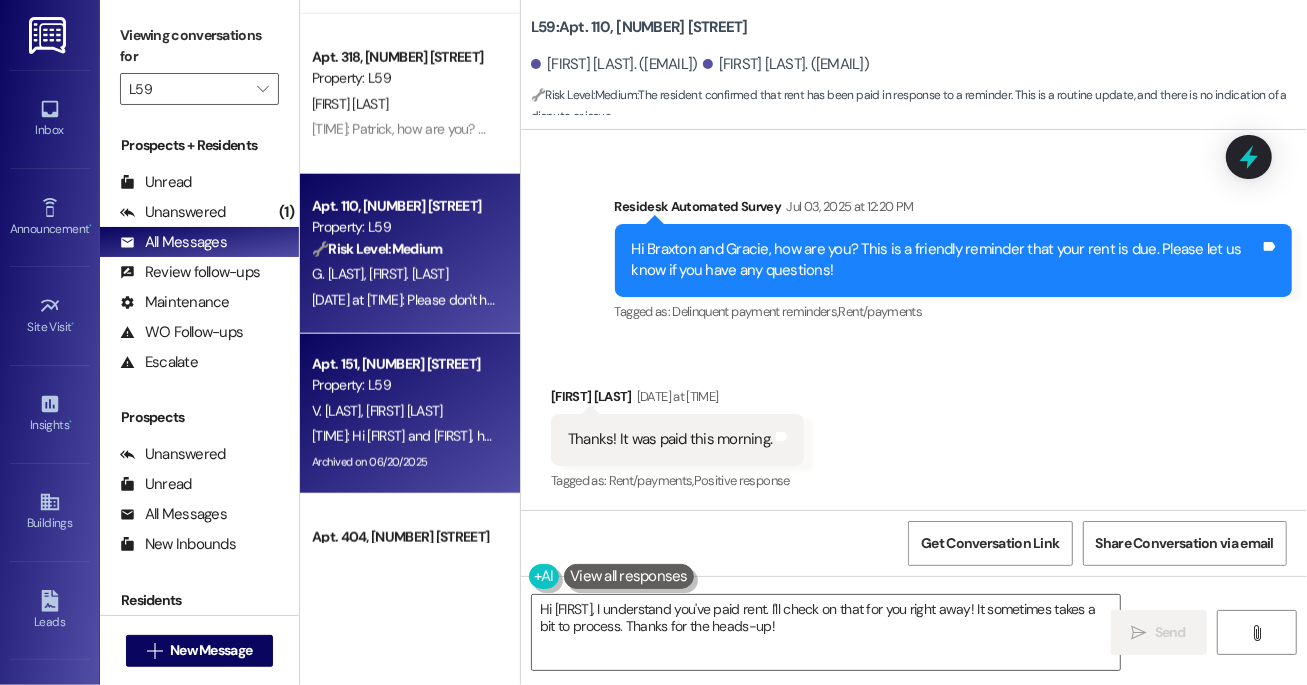 click on "Property: L59" at bounding box center [404, 385] 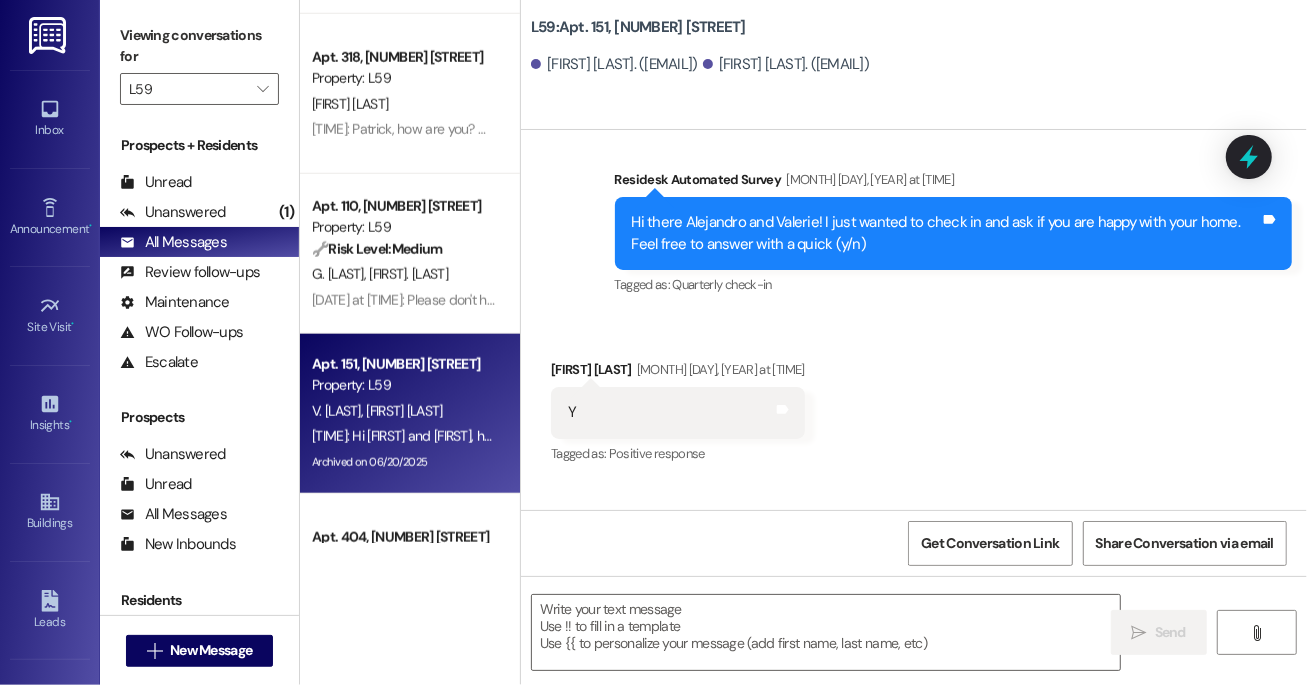 type on "Fetching suggested responses. Please feel free to read through the conversation in the meantime." 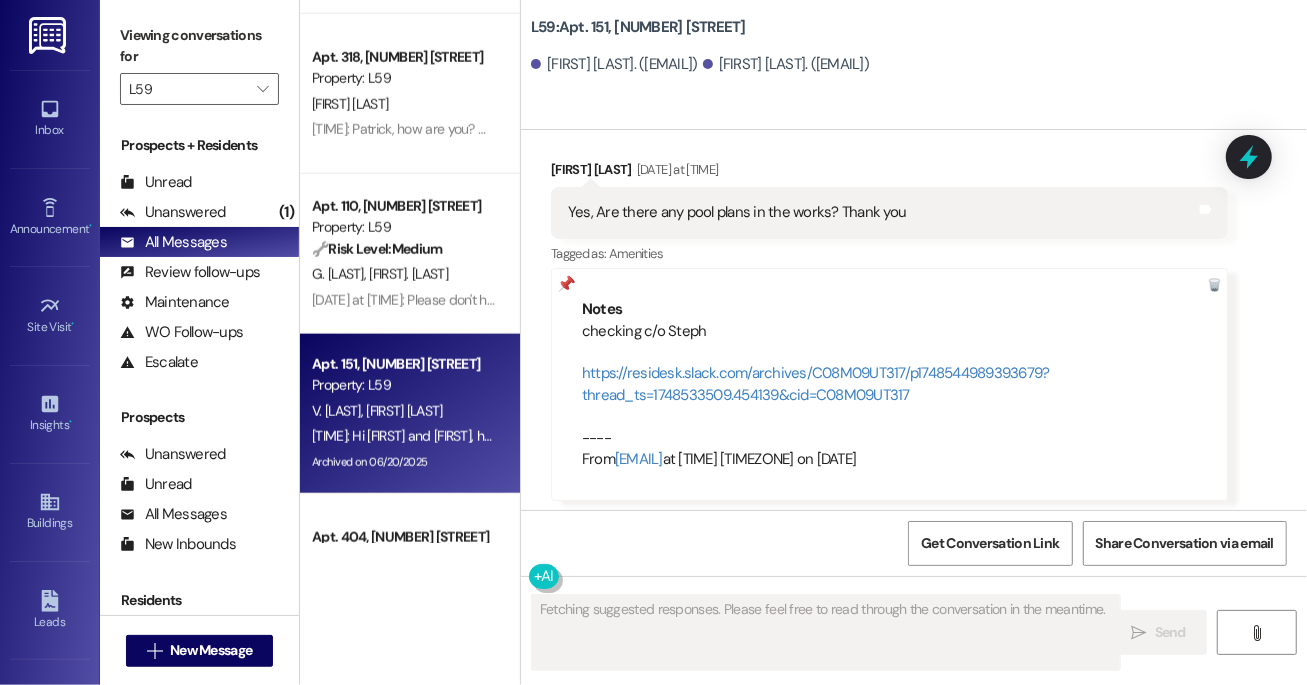 scroll, scrollTop: 1360, scrollLeft: 0, axis: vertical 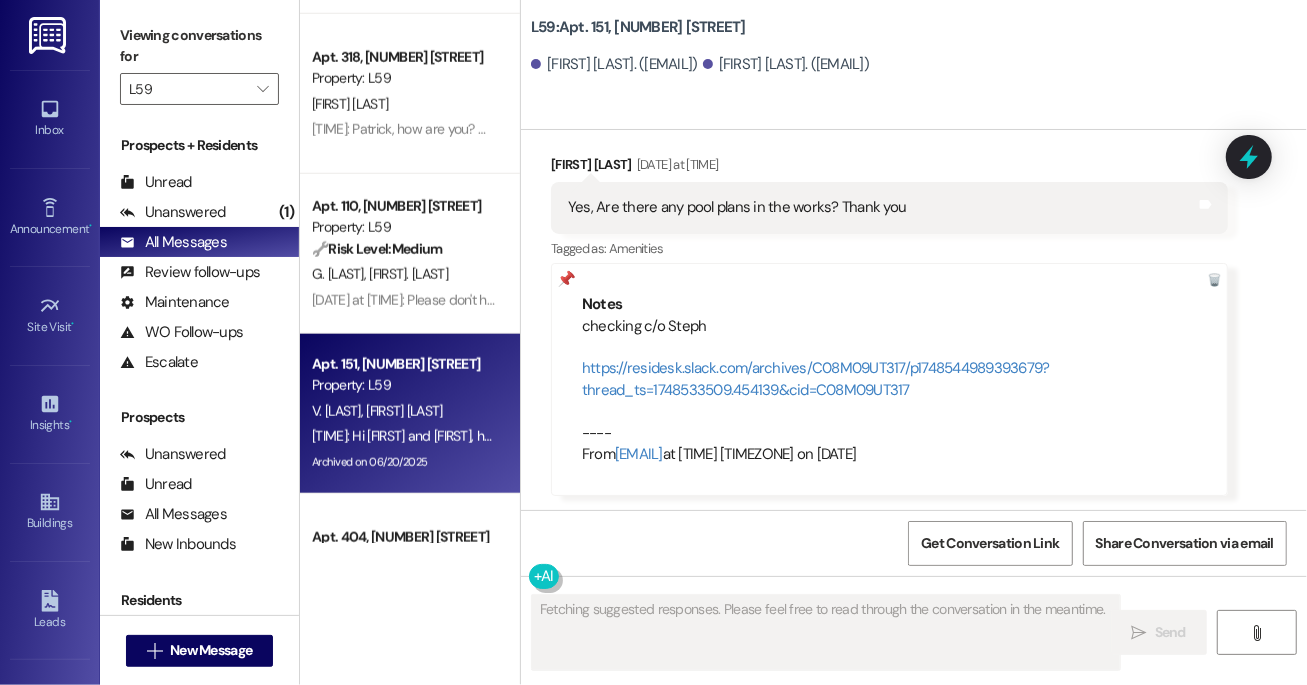 type 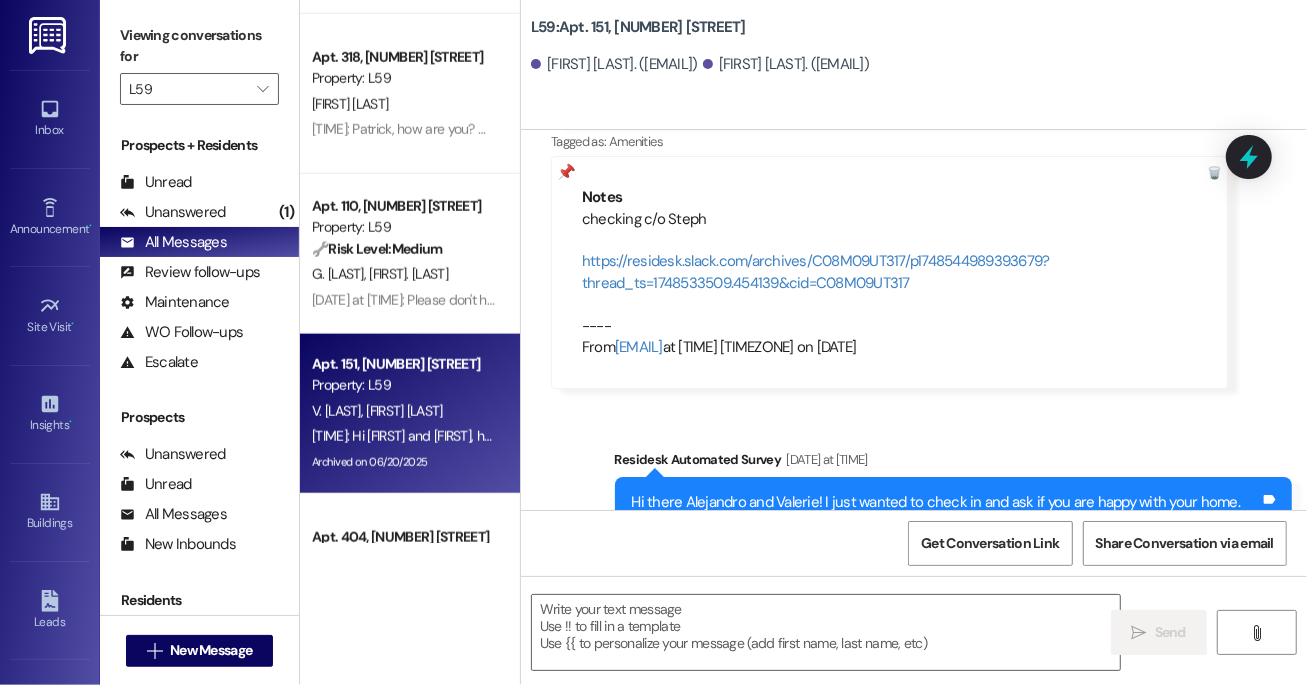 scroll, scrollTop: 1465, scrollLeft: 0, axis: vertical 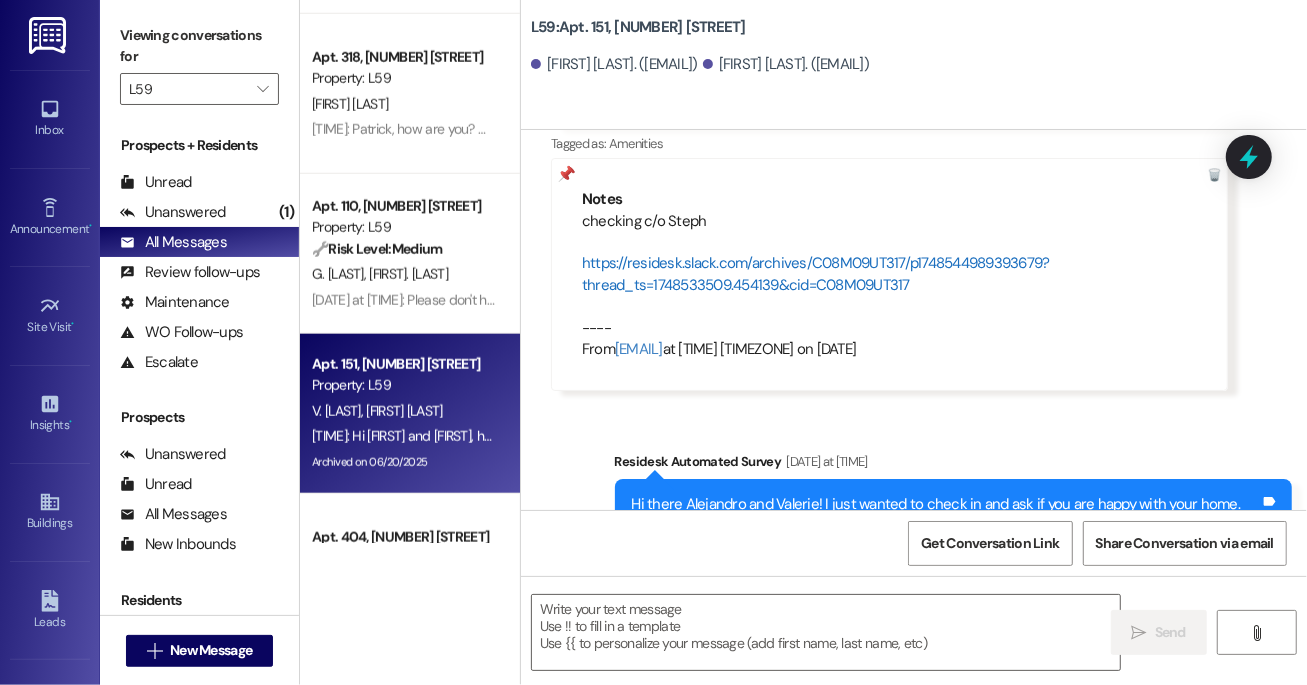 click on "https://residesk.slack.com/archives/C08M09UT317/p1748544989393679?thread_ts=1748533509.454139&cid=C08M09UT317" at bounding box center [816, 273] 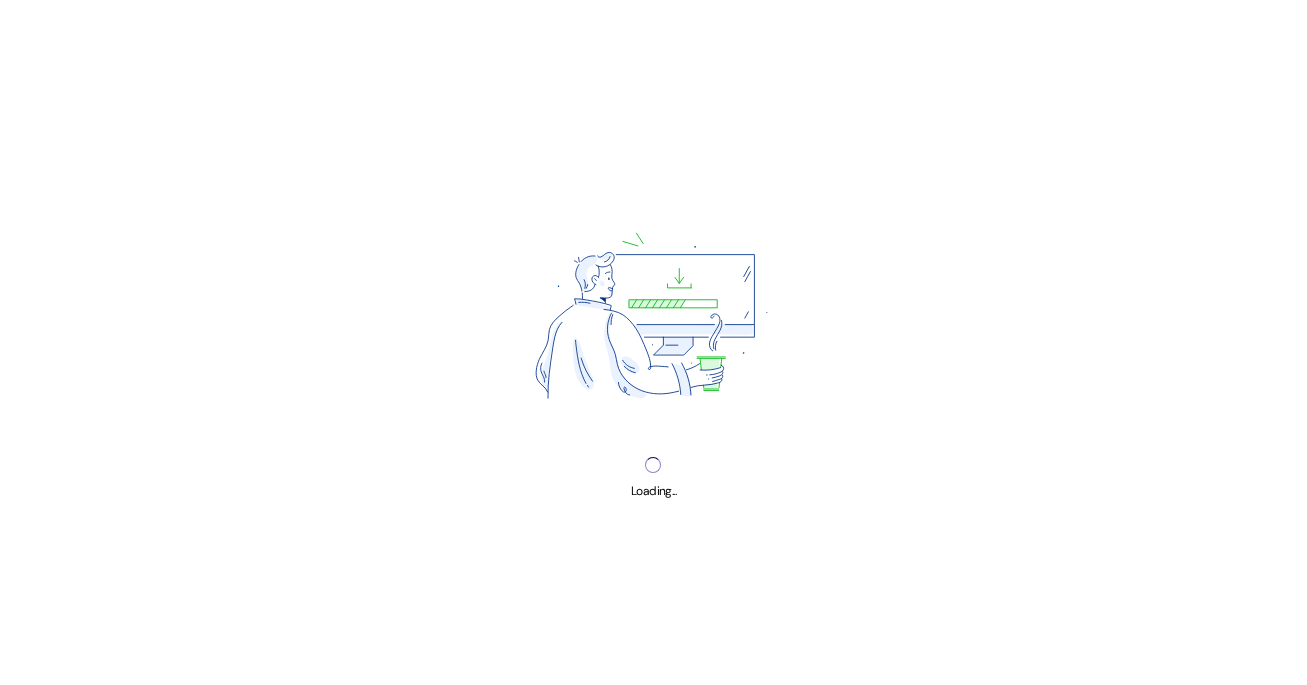 scroll, scrollTop: 0, scrollLeft: 0, axis: both 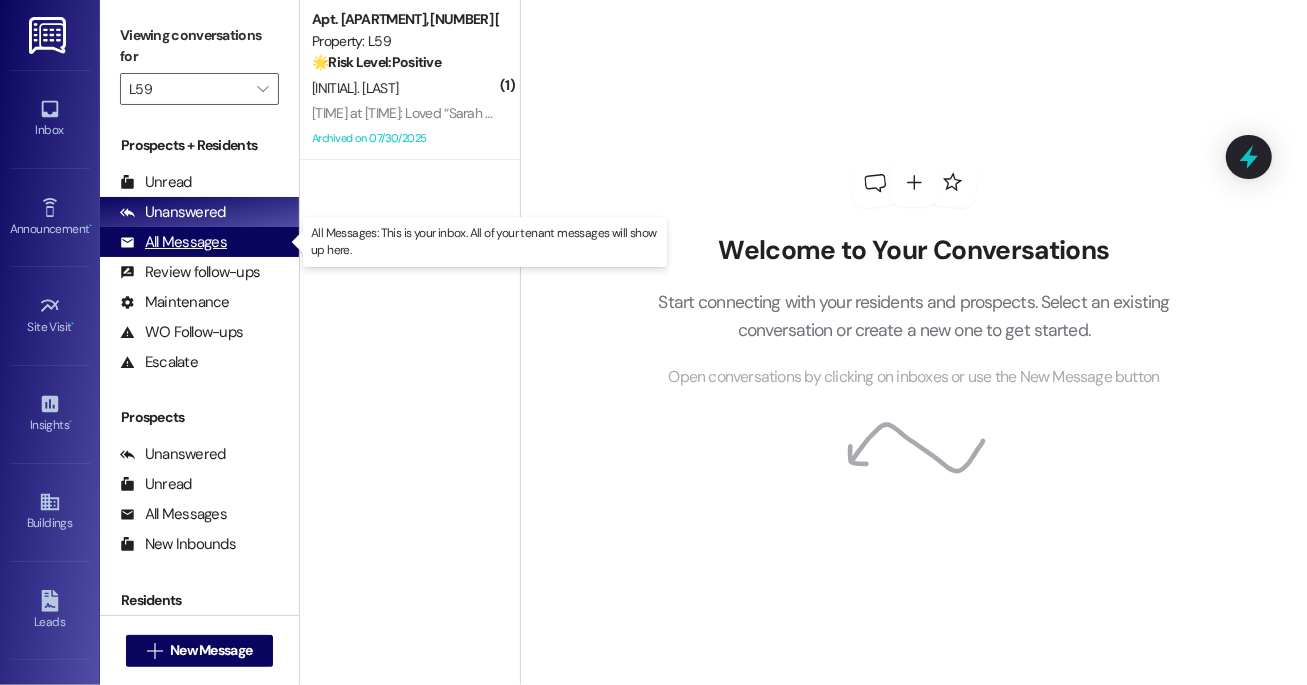 click on "All Messages" at bounding box center (173, 242) 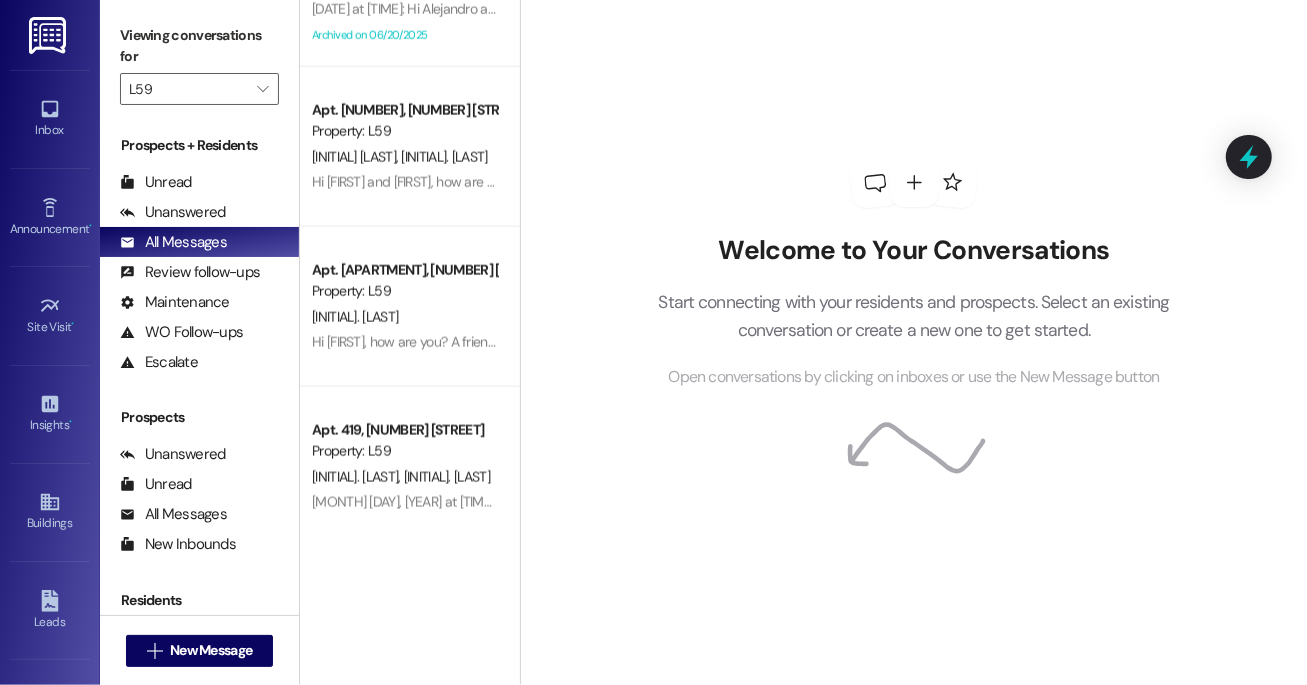 scroll, scrollTop: 1694, scrollLeft: 0, axis: vertical 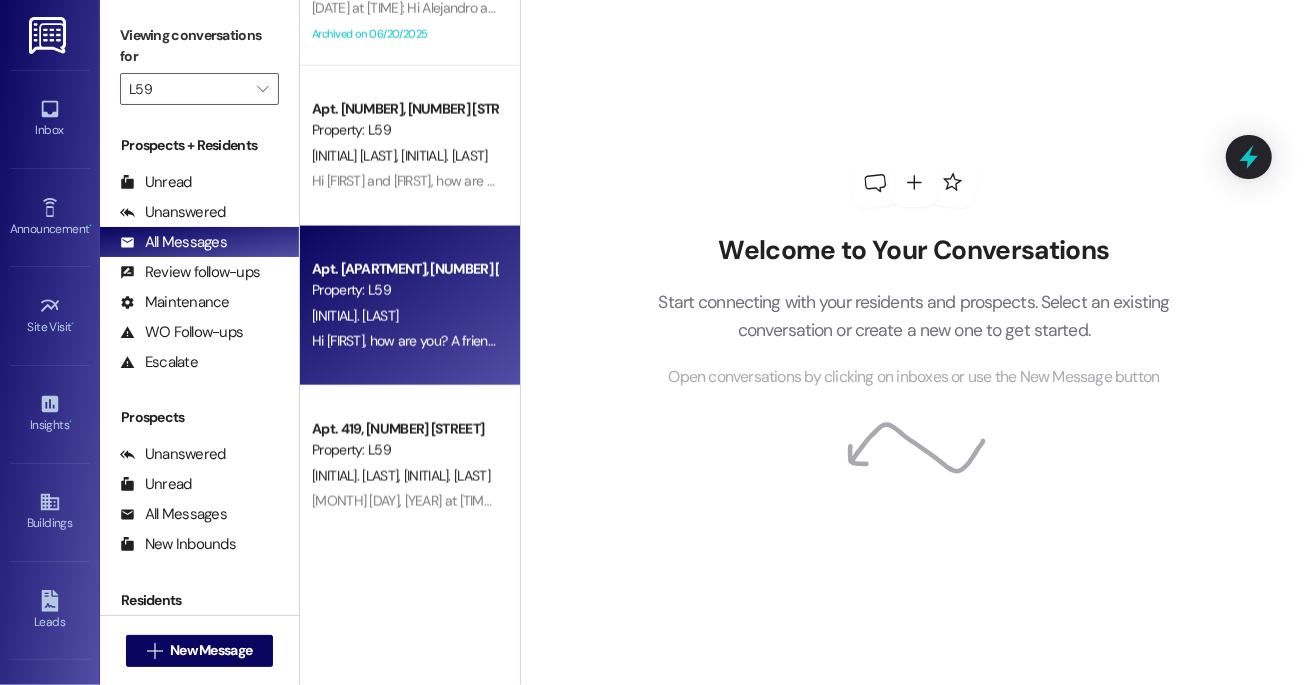 click on "[INITIAL]. [LAST]" at bounding box center [404, 316] 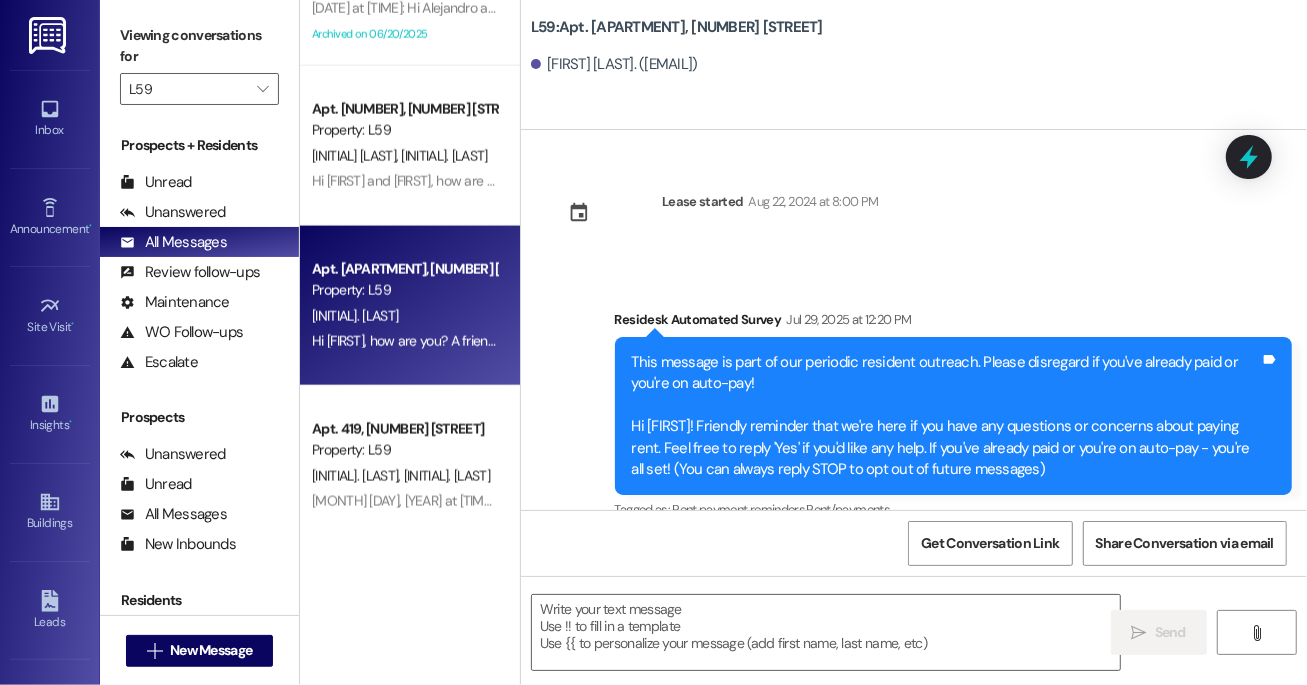 type on "Fetching suggested responses. Please feel free to read through the conversation in the meantime." 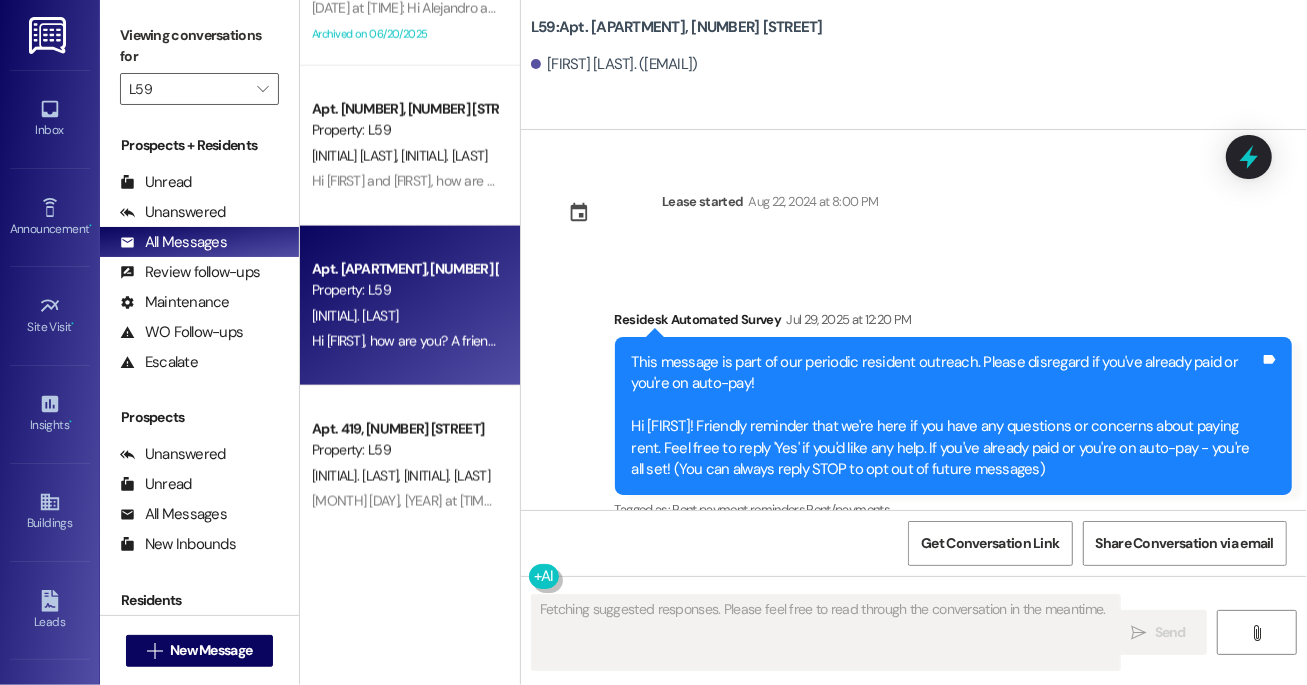 type 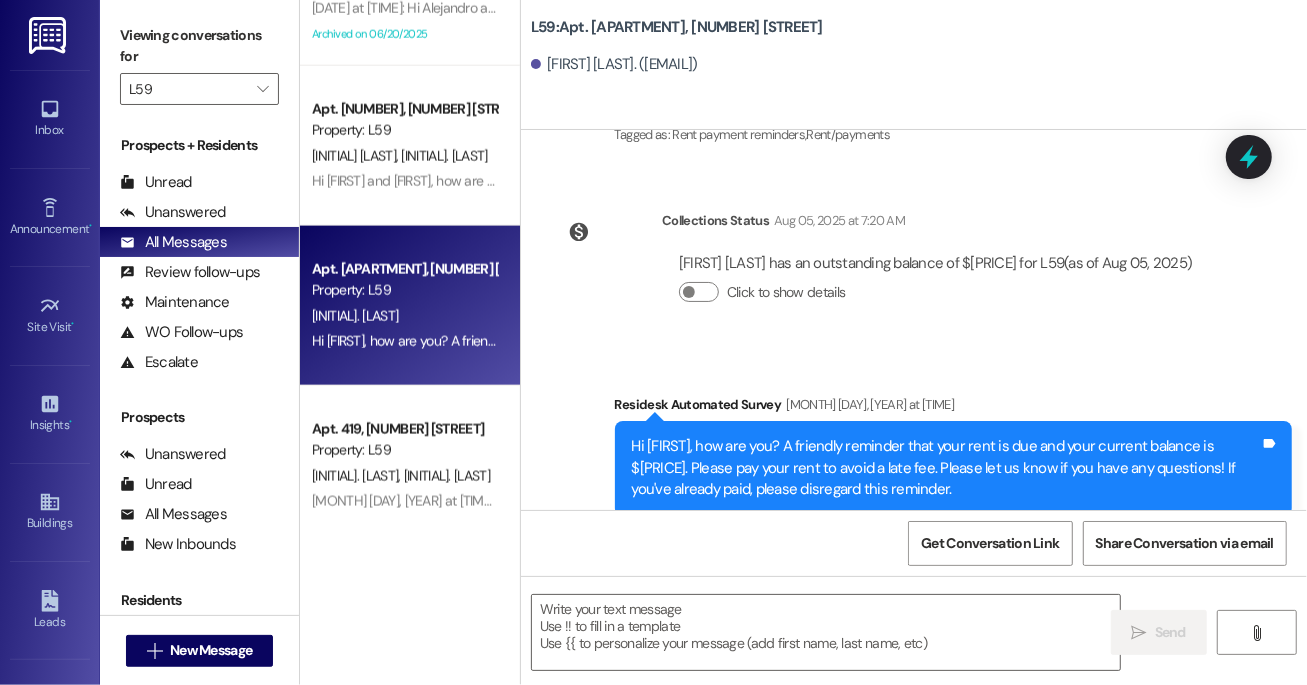 scroll, scrollTop: 447, scrollLeft: 0, axis: vertical 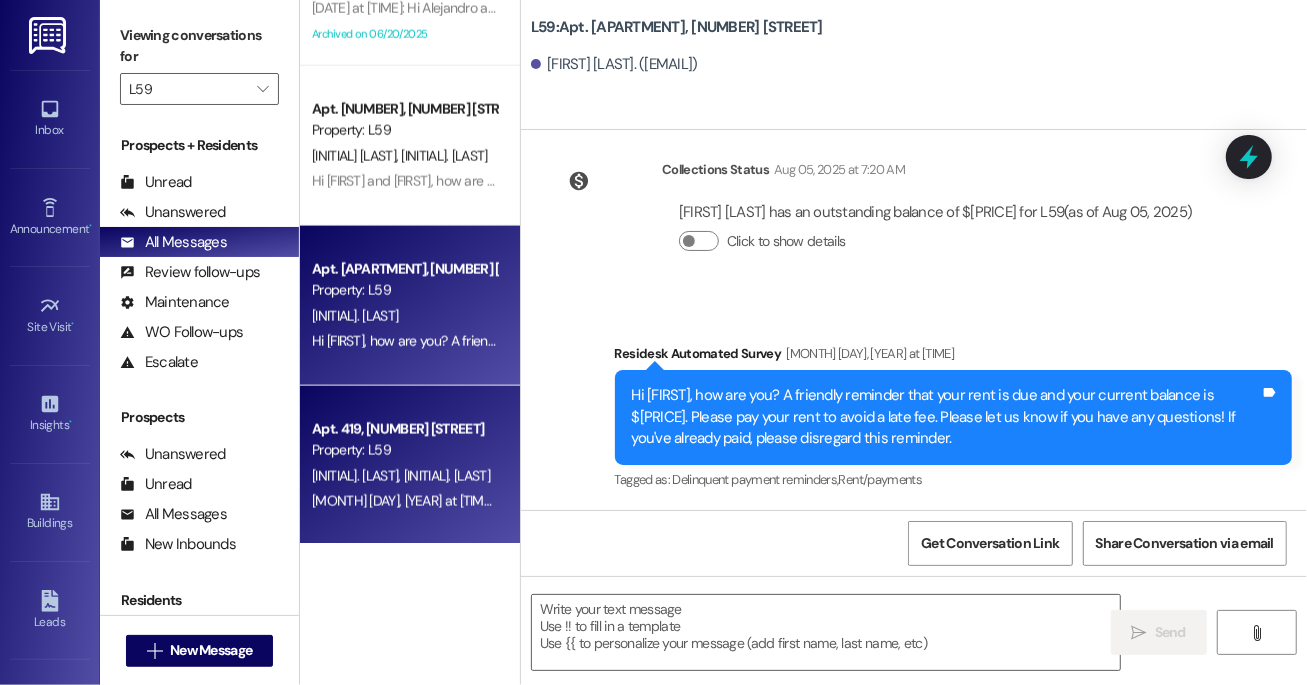 click on "Apt. 419, [NUMBER] [STREET] Property: L59 [INITIAL] [LAST] [INITIAL] [LAST] [DATE] at [TIME]: Hi Jared and Heather, how are you? A friendly reminder that your rent is due and your current balance is $1908.48. Please pay your rent to avoid a late fee. Please let us know if you have any questions! If you've already paid, please disregard this reminder. [DATE] at [TIME]: Hi Jared and Heather, how are you? A friendly reminder that your rent is due and your current balance is $1908.48. Please pay your rent to avoid a late fee. Please let us know if you have any questions! If you've already paid, please disregard this reminder." at bounding box center (410, 466) 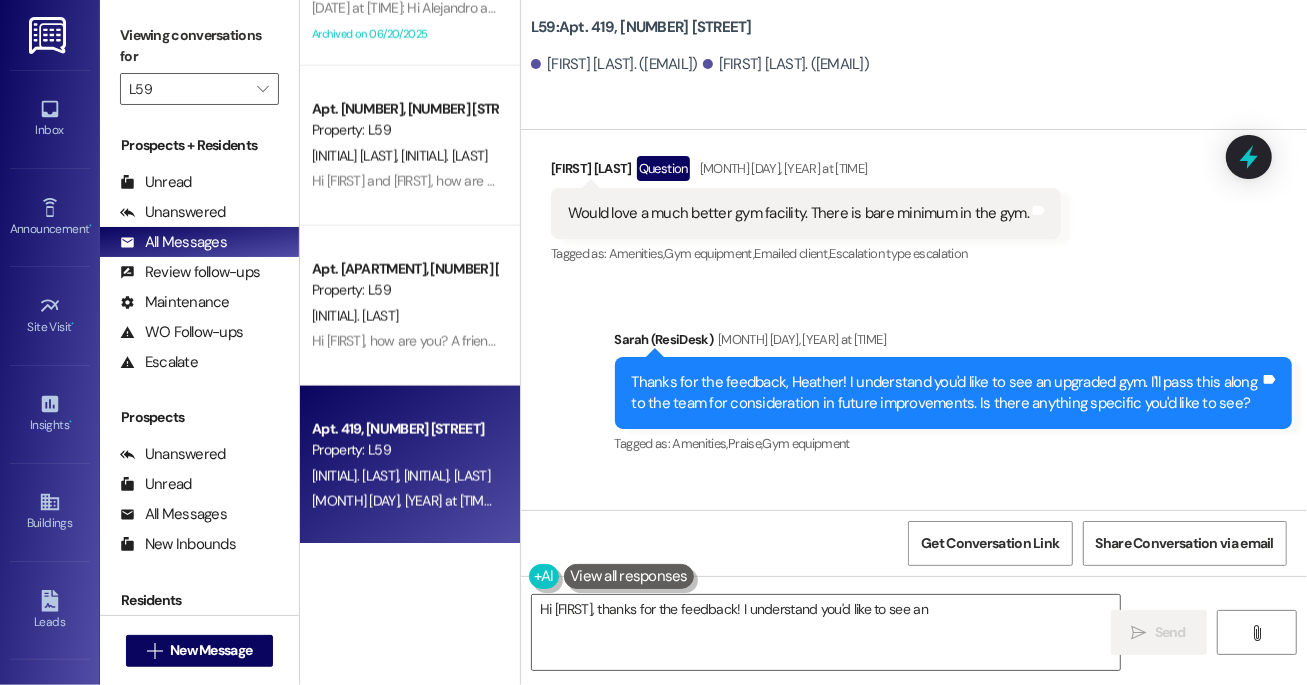 scroll, scrollTop: 2769, scrollLeft: 0, axis: vertical 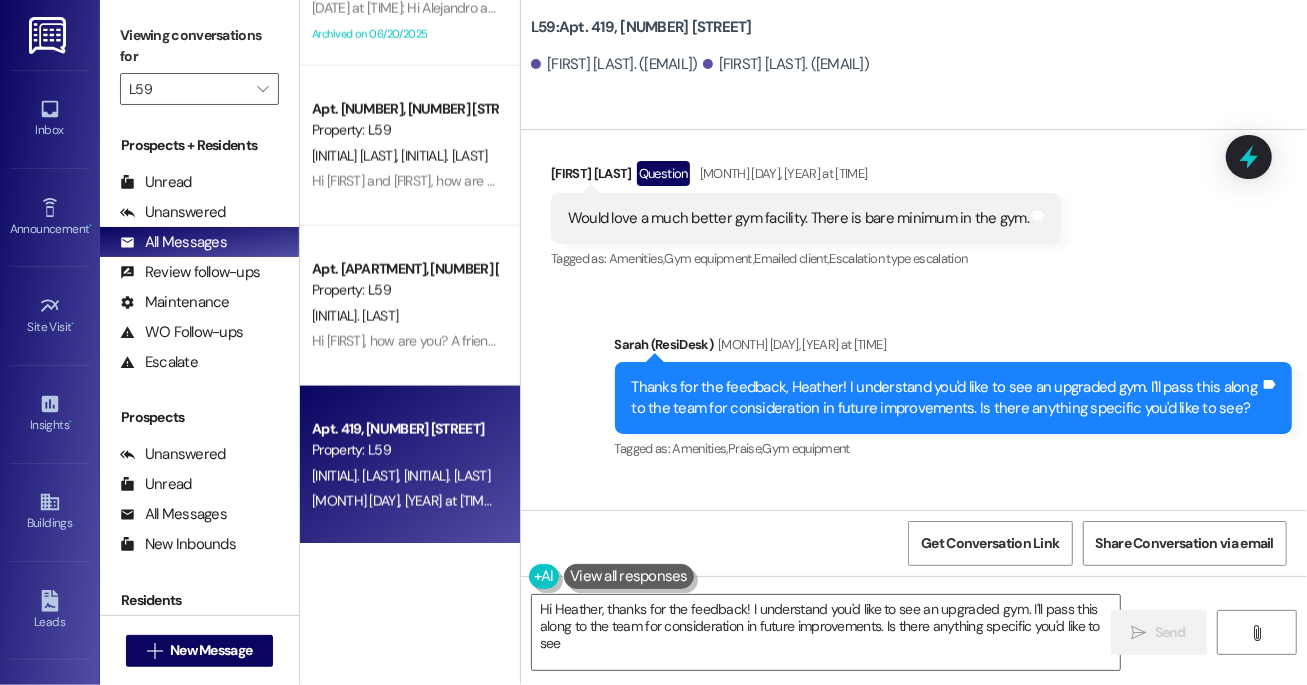 type on "Hi Heather, thanks for the feedback! I understand you'd like to see an upgraded gym. I'll pass this along to the team for consideration in future improvements. Is there anything specific you'd like to see?" 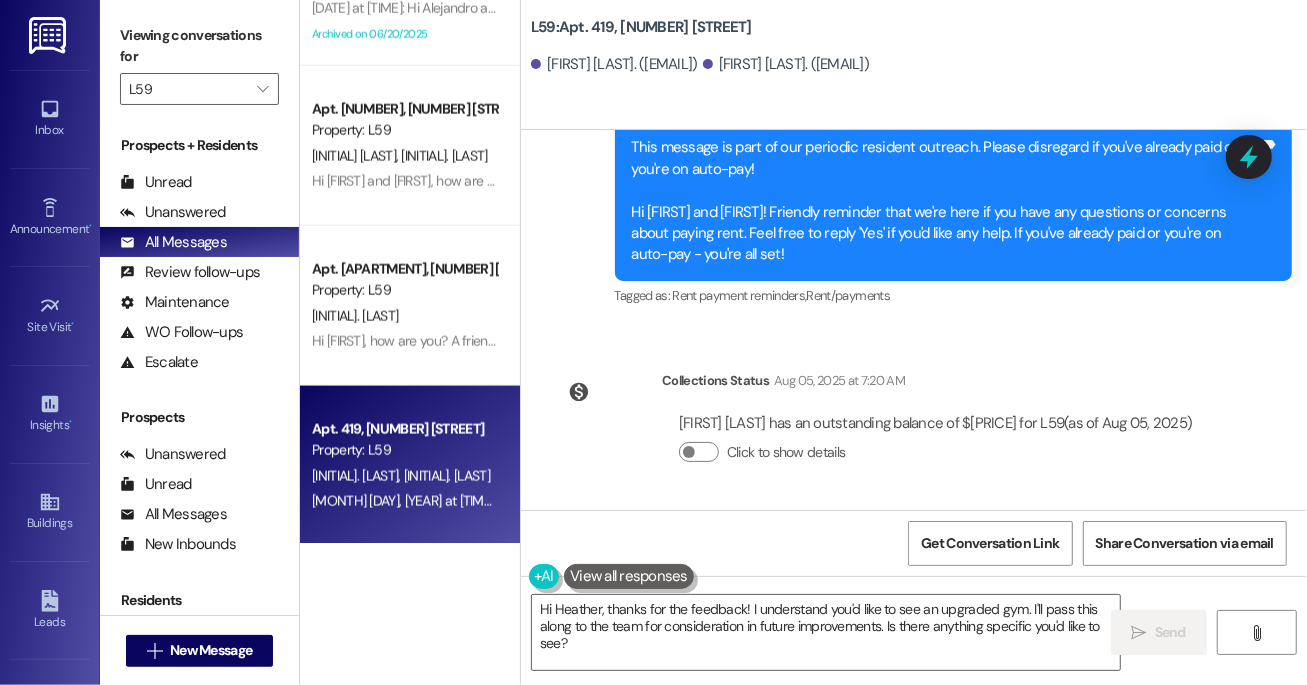 scroll, scrollTop: 3656, scrollLeft: 0, axis: vertical 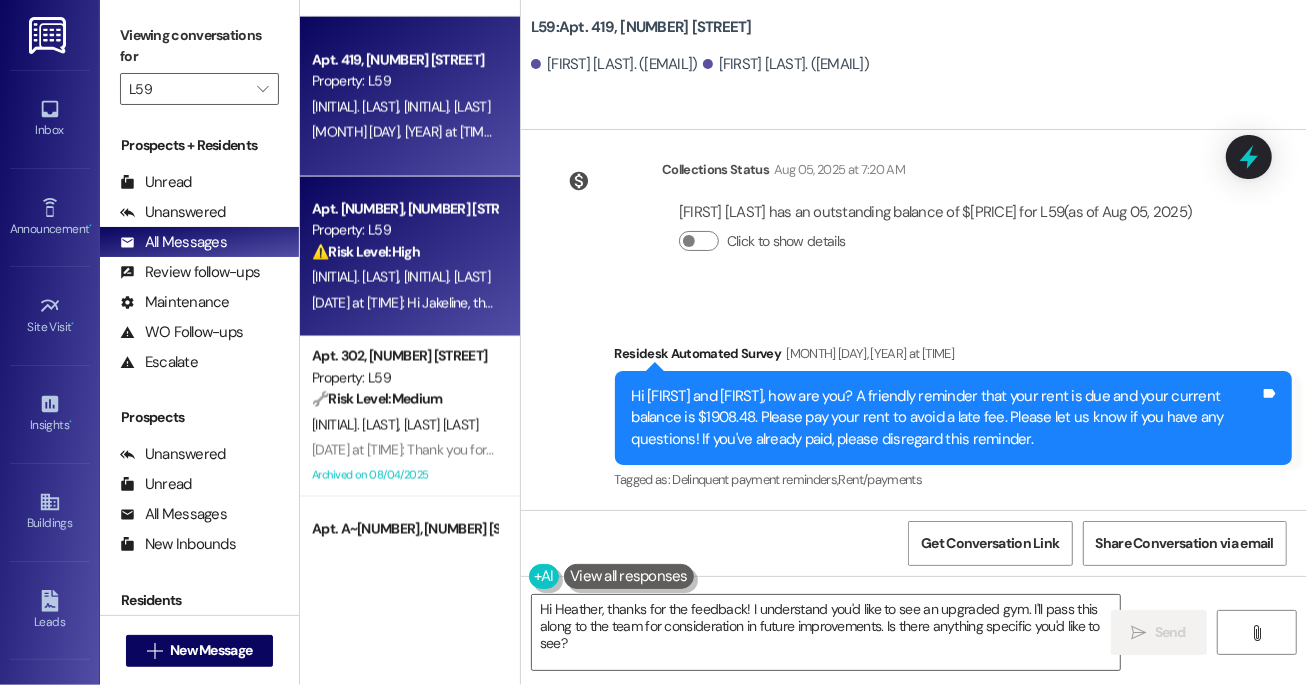 click on "[INITIAL]. [LAST]" at bounding box center [447, 277] 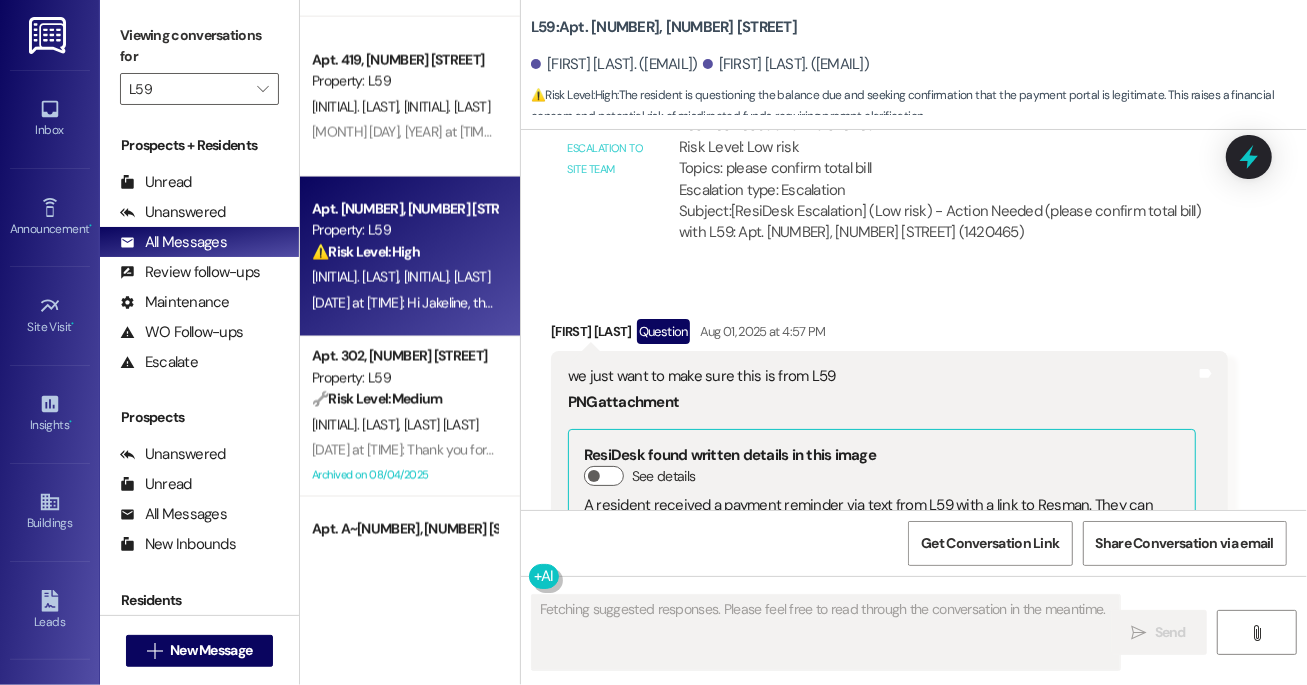 scroll, scrollTop: 3337, scrollLeft: 0, axis: vertical 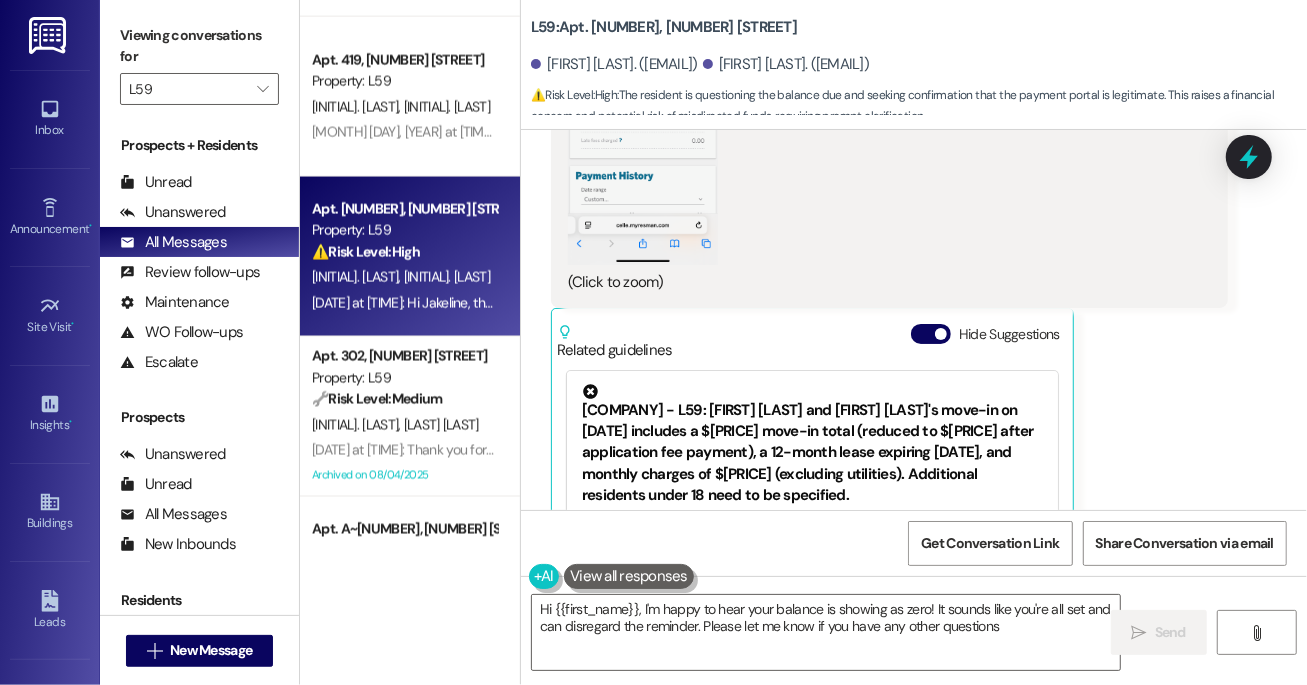 type on "Hi {{first_name}}, I'm happy to hear your balance is showing as zero! It sounds like you're all set and can disregard the reminder. Please let me know if you have any other questions!" 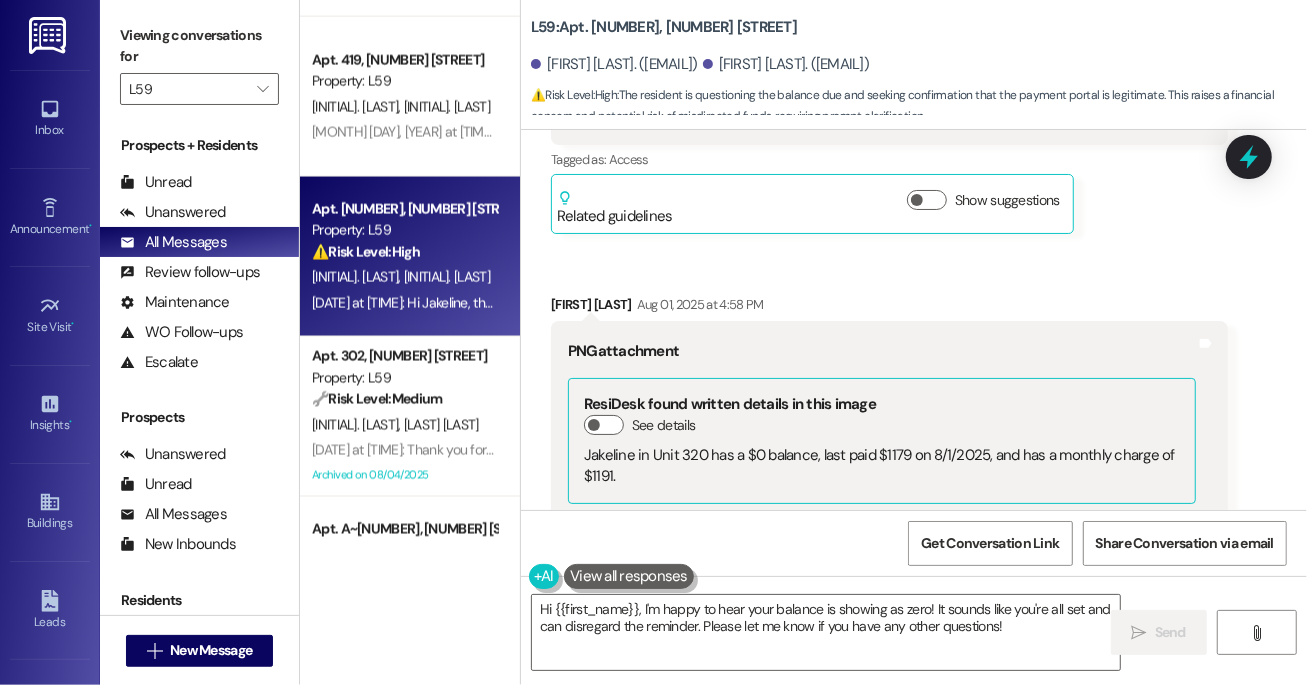 scroll, scrollTop: 2250, scrollLeft: 0, axis: vertical 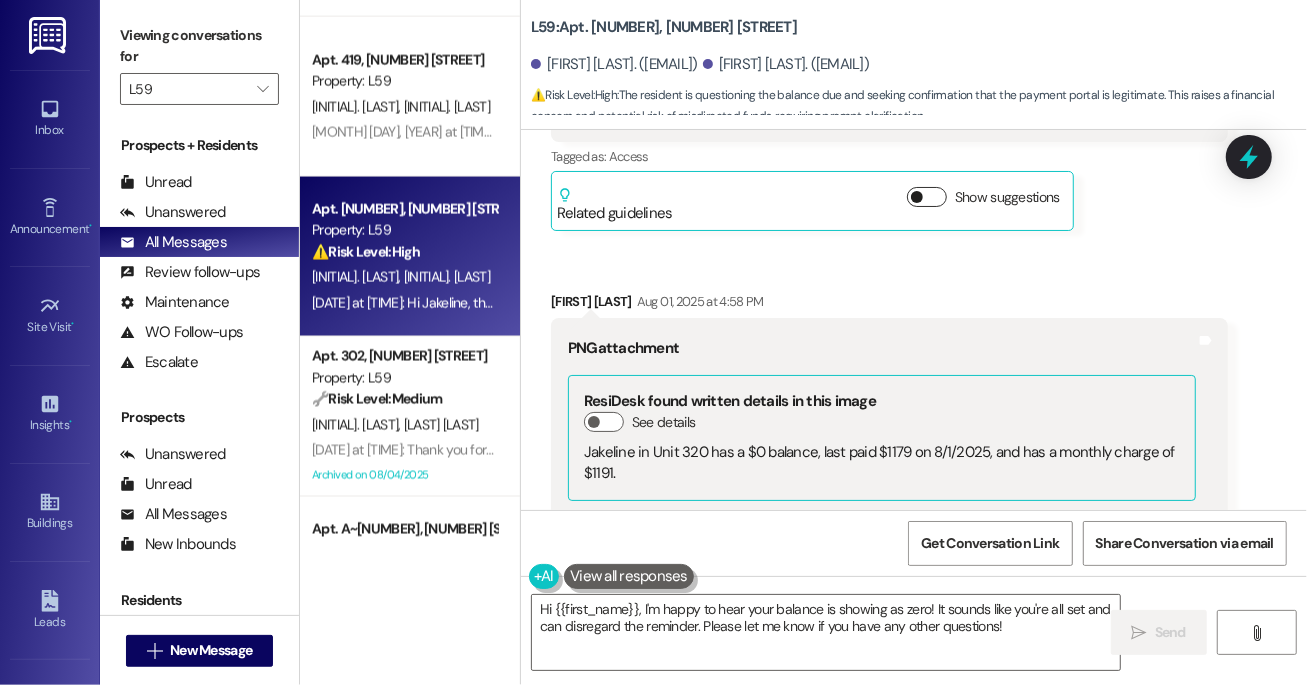 click on "Show suggestions" at bounding box center (927, 197) 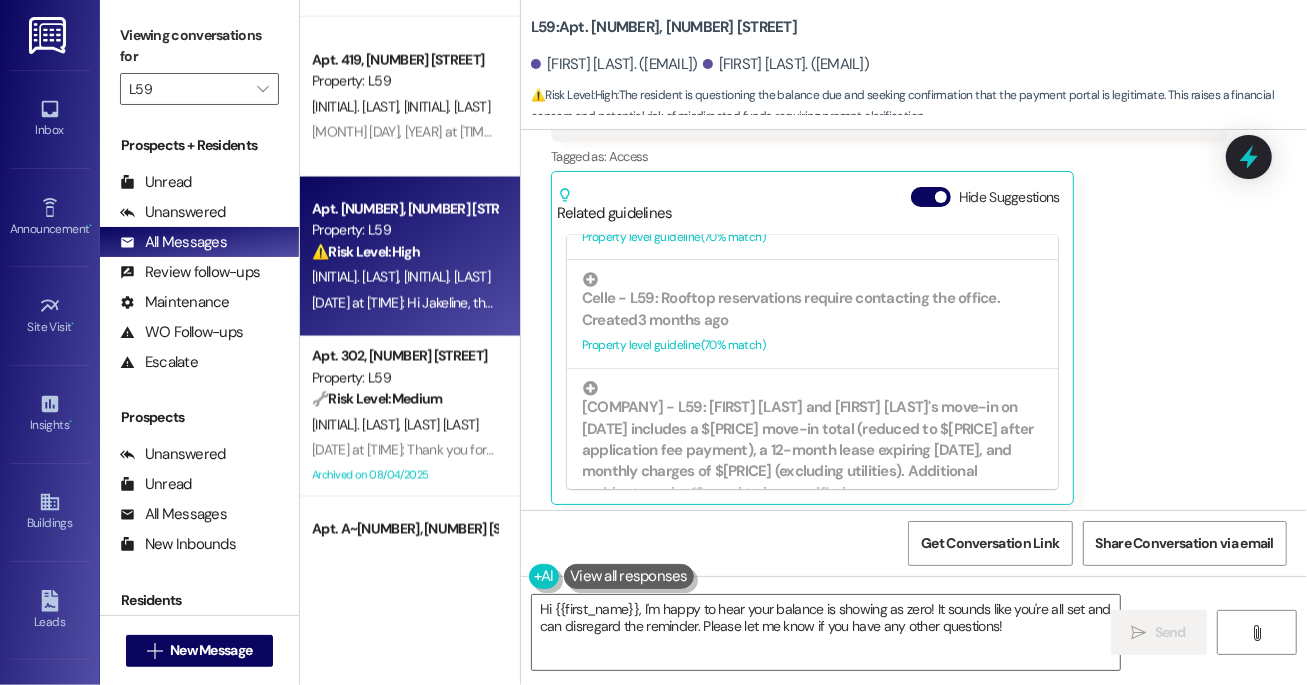 scroll, scrollTop: 519, scrollLeft: 0, axis: vertical 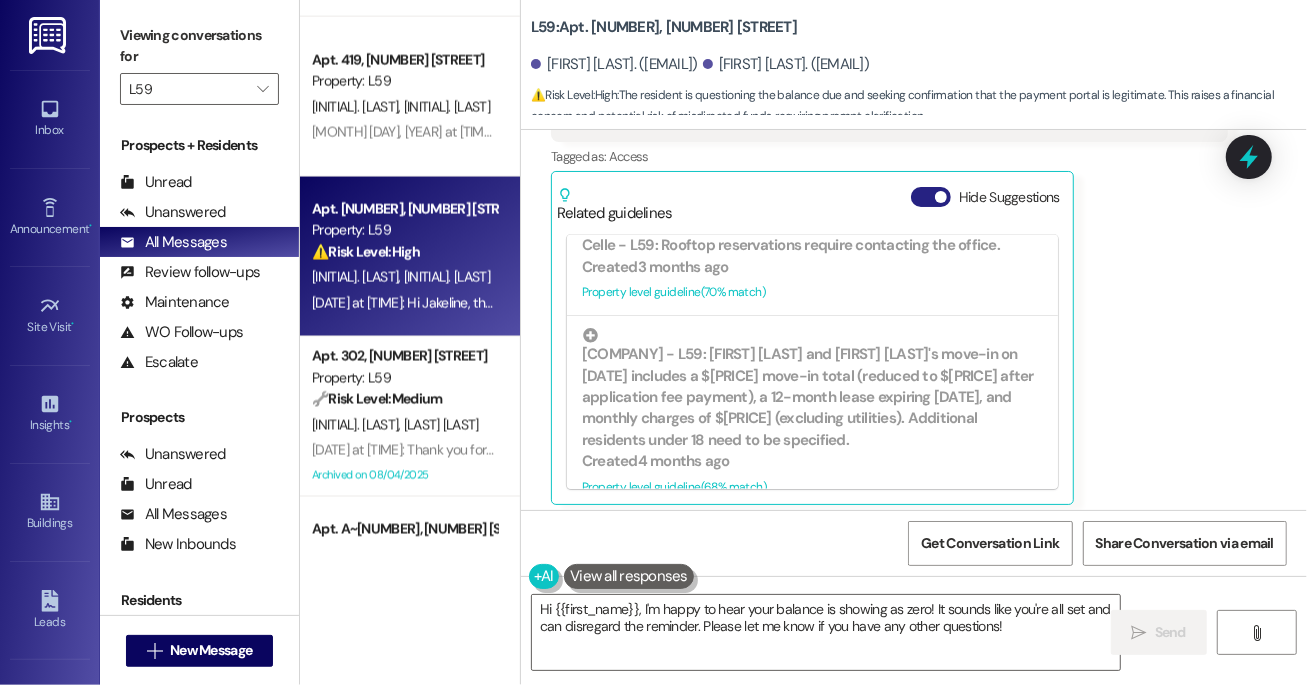 click on "Hide Suggestions" at bounding box center [931, 197] 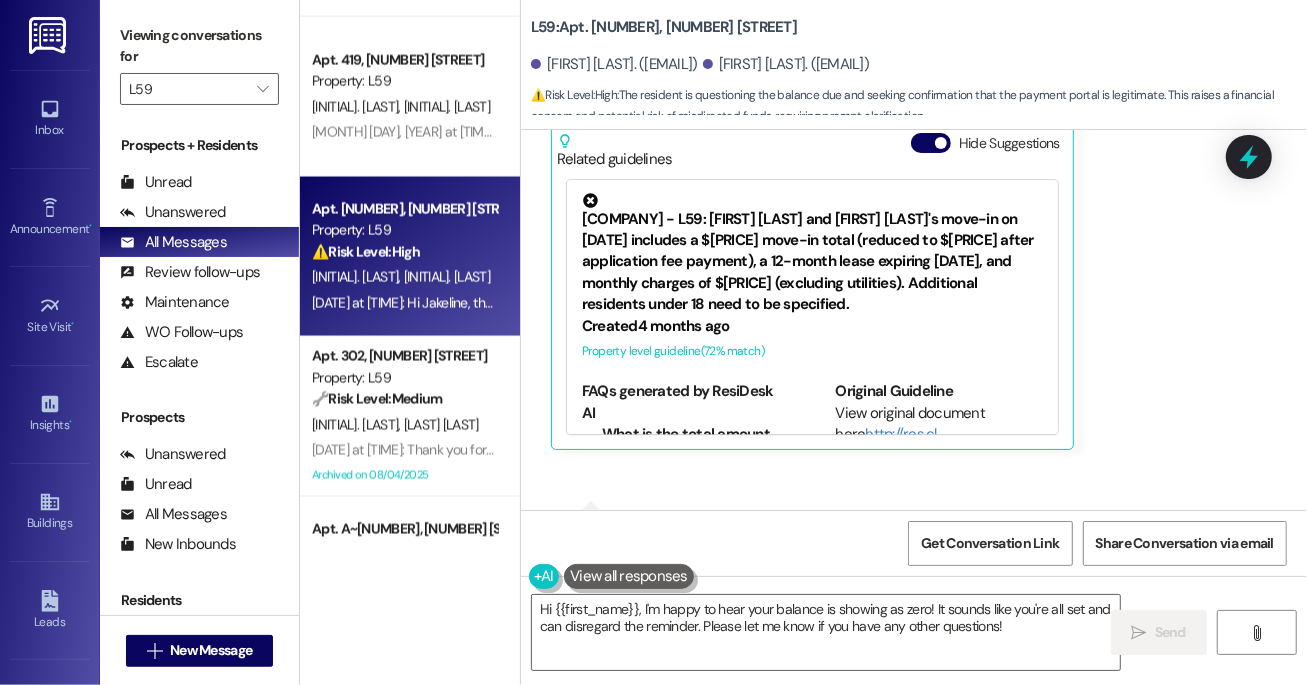 scroll, scrollTop: 3061, scrollLeft: 0, axis: vertical 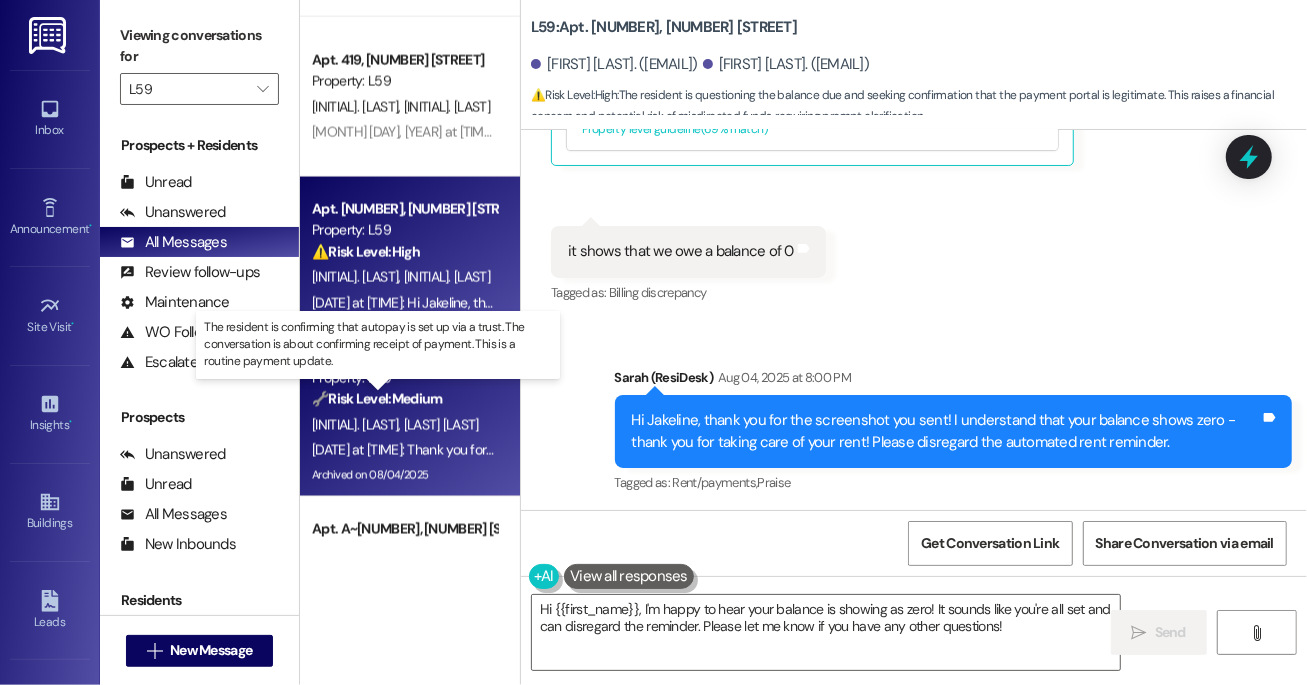 click on "🔧  Risk Level:  Medium" at bounding box center (377, 399) 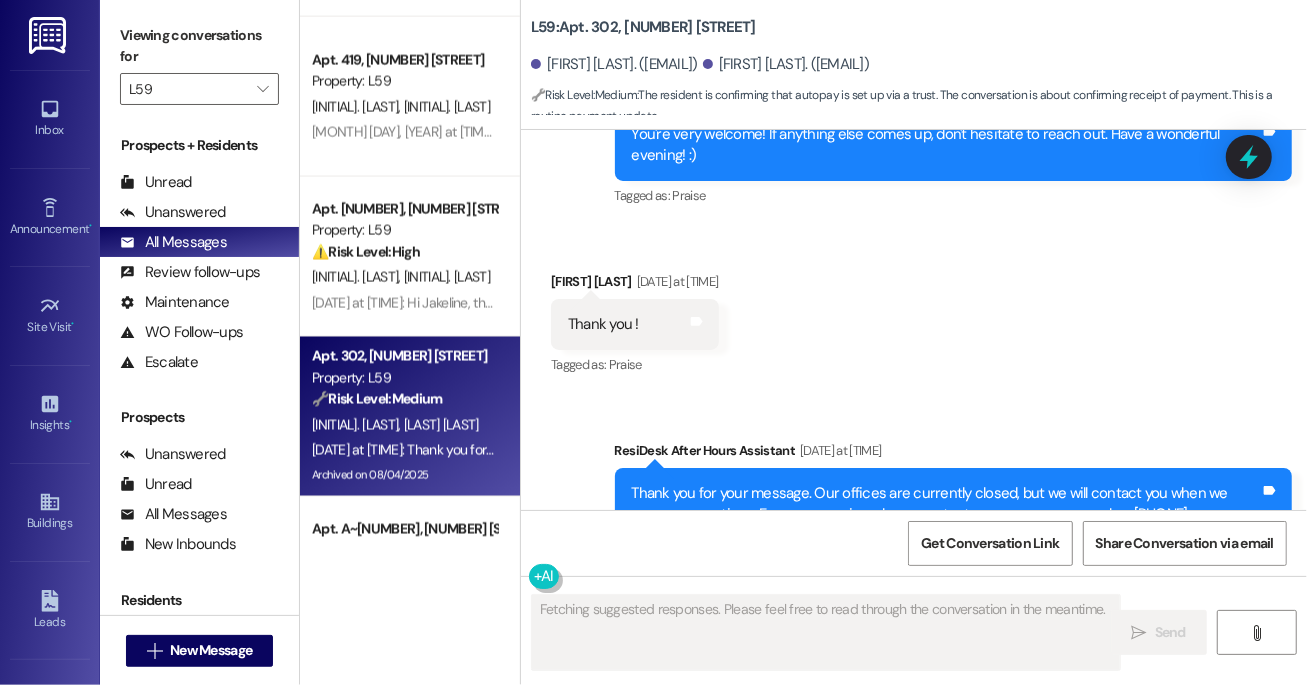 scroll, scrollTop: 4072, scrollLeft: 0, axis: vertical 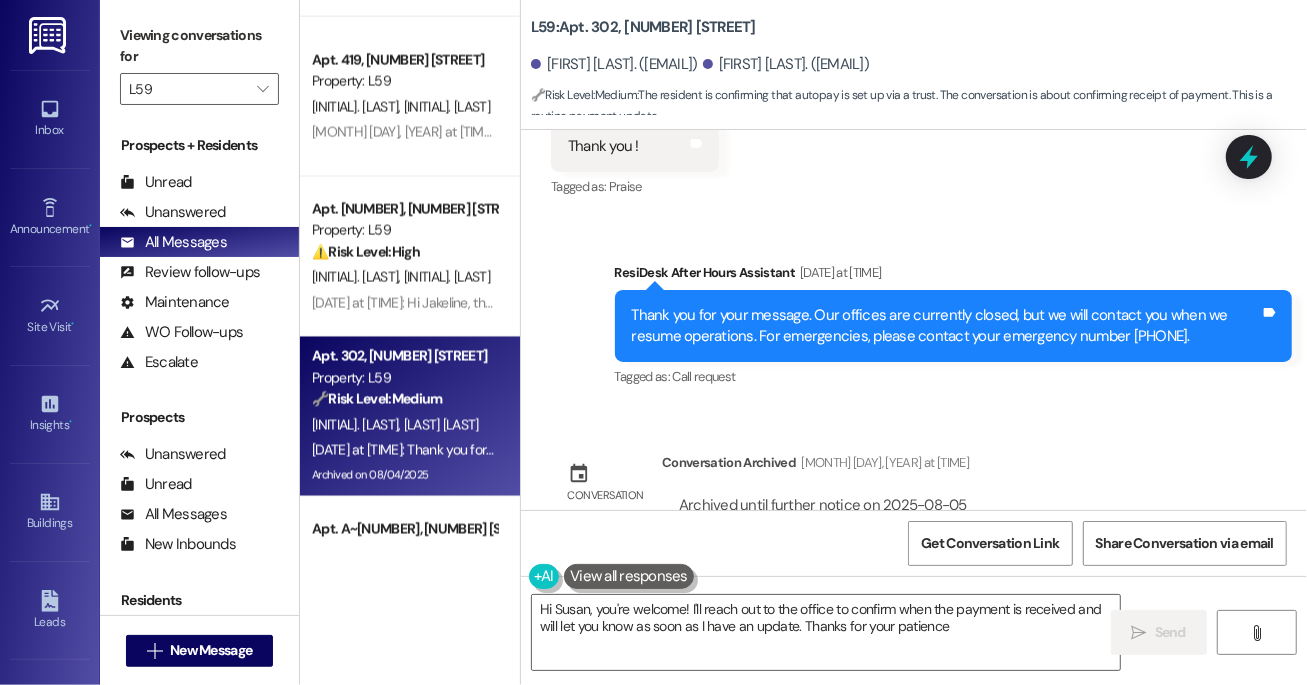 type on "Hi Susan, you're welcome! I'll reach out to the office to confirm when the payment is received and will let you know as soon as I have an update. Thanks for your patience!" 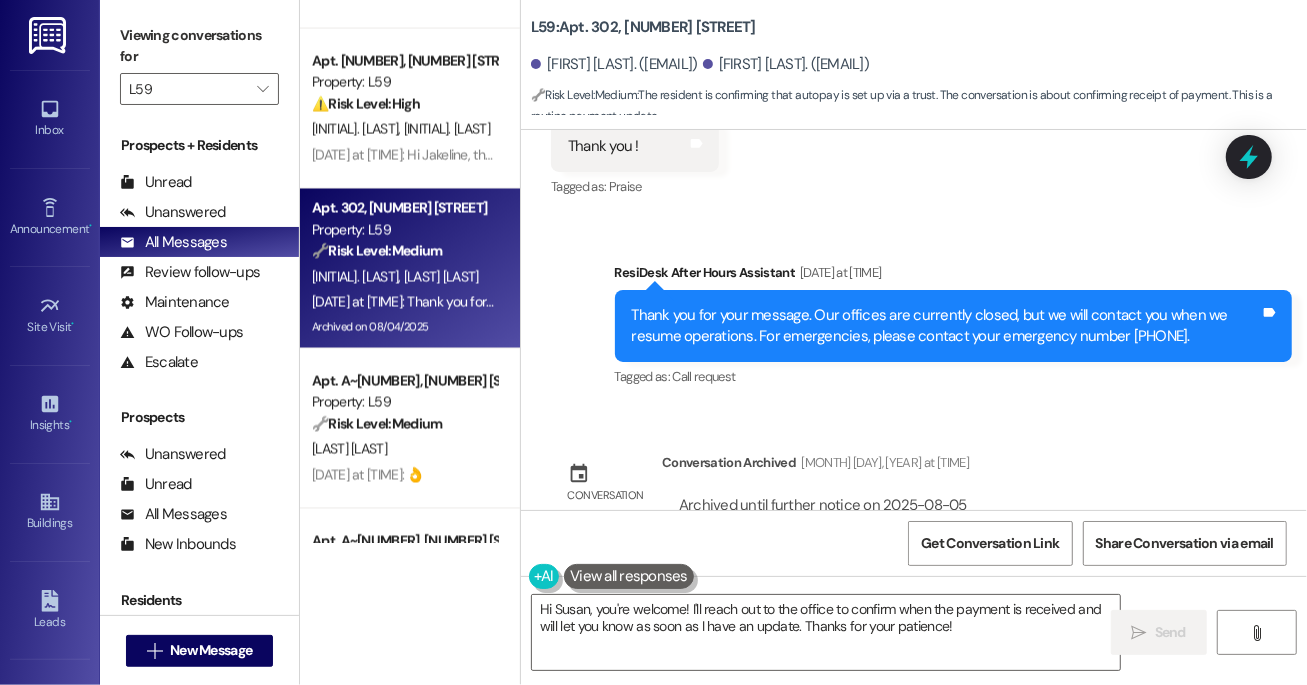 scroll, scrollTop: 2224, scrollLeft: 0, axis: vertical 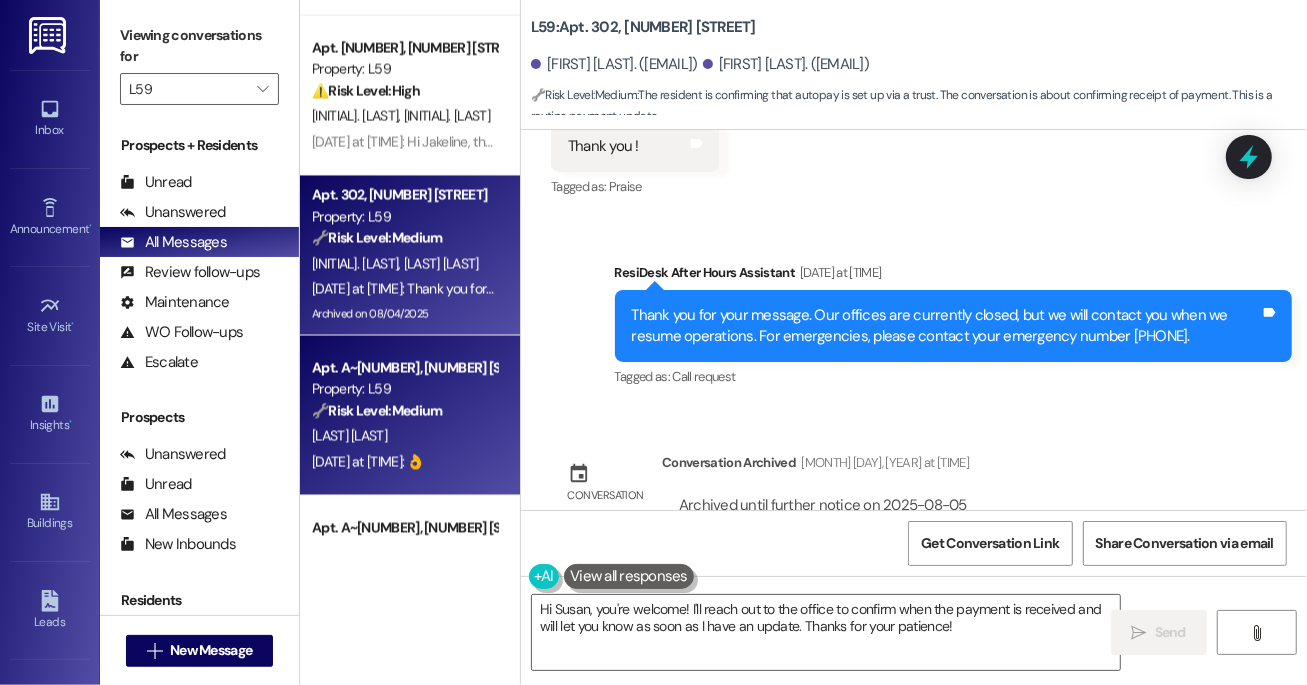 click on "[LAST] [LAST]" at bounding box center (404, 436) 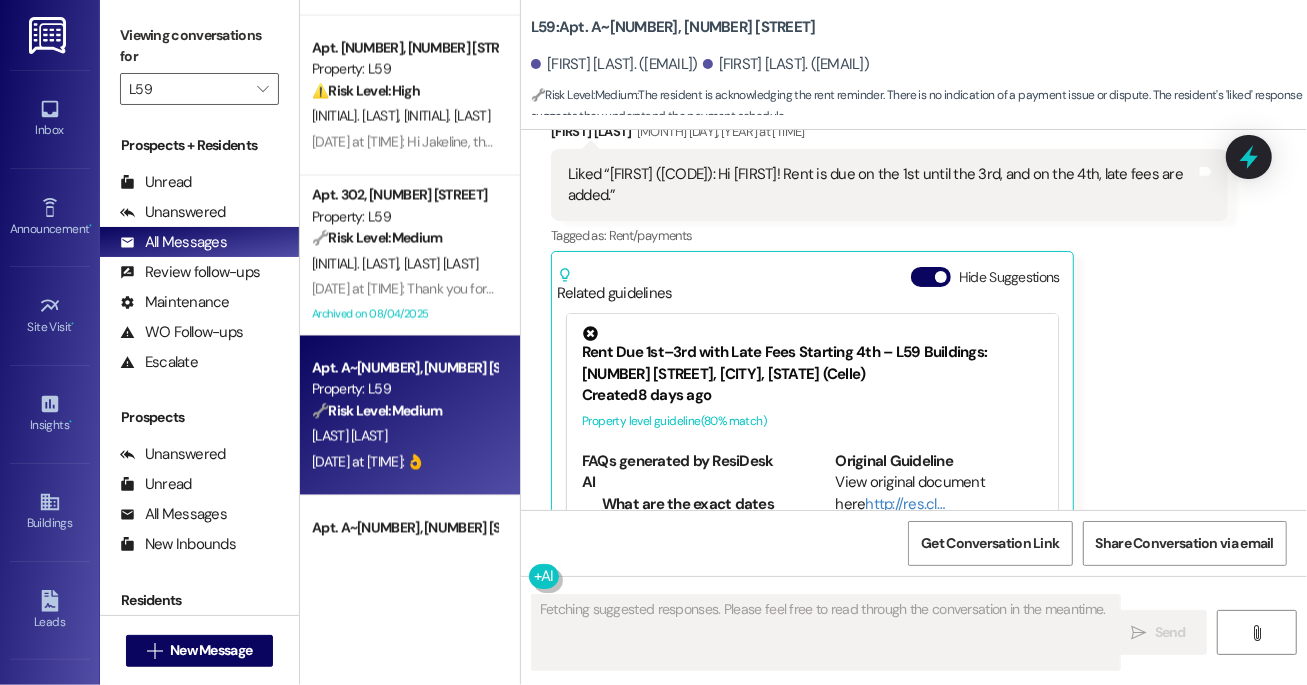 scroll, scrollTop: 1694, scrollLeft: 0, axis: vertical 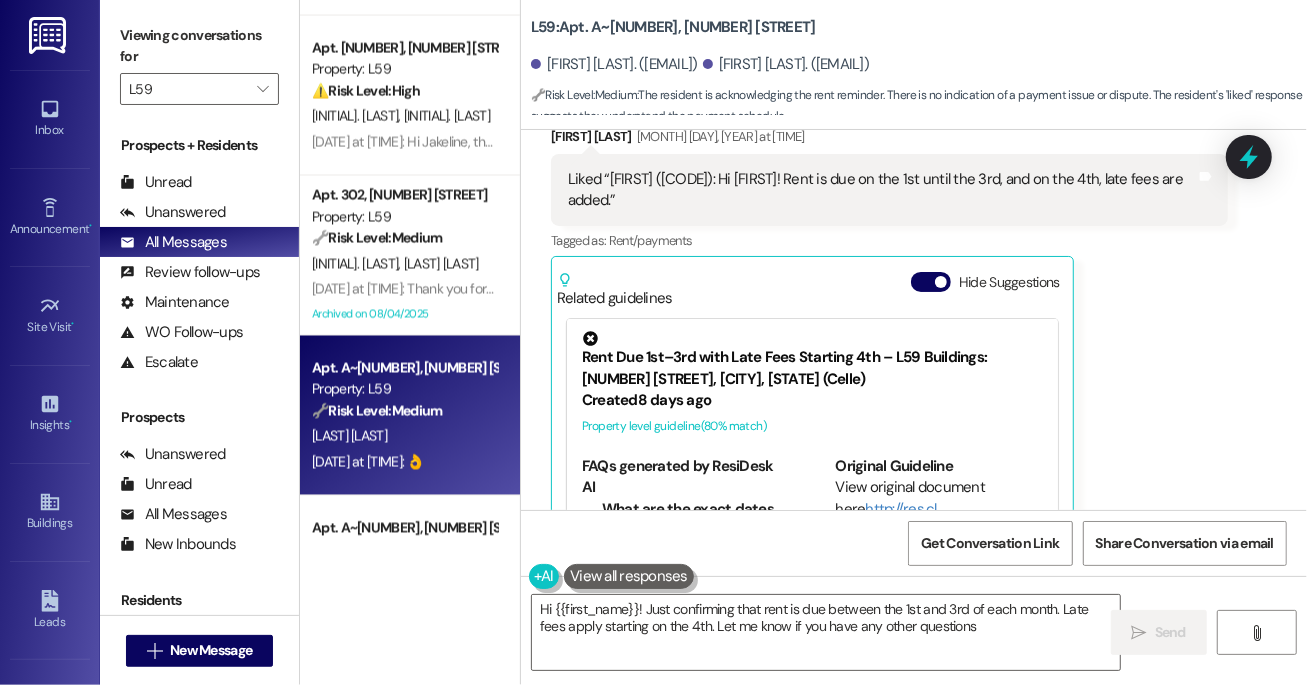 type on "Hi {{first_name}}! Just confirming that rent is due between the 1st and 3rd of each month. Late fees apply starting on the 4th. Let me know if you have any other questions!" 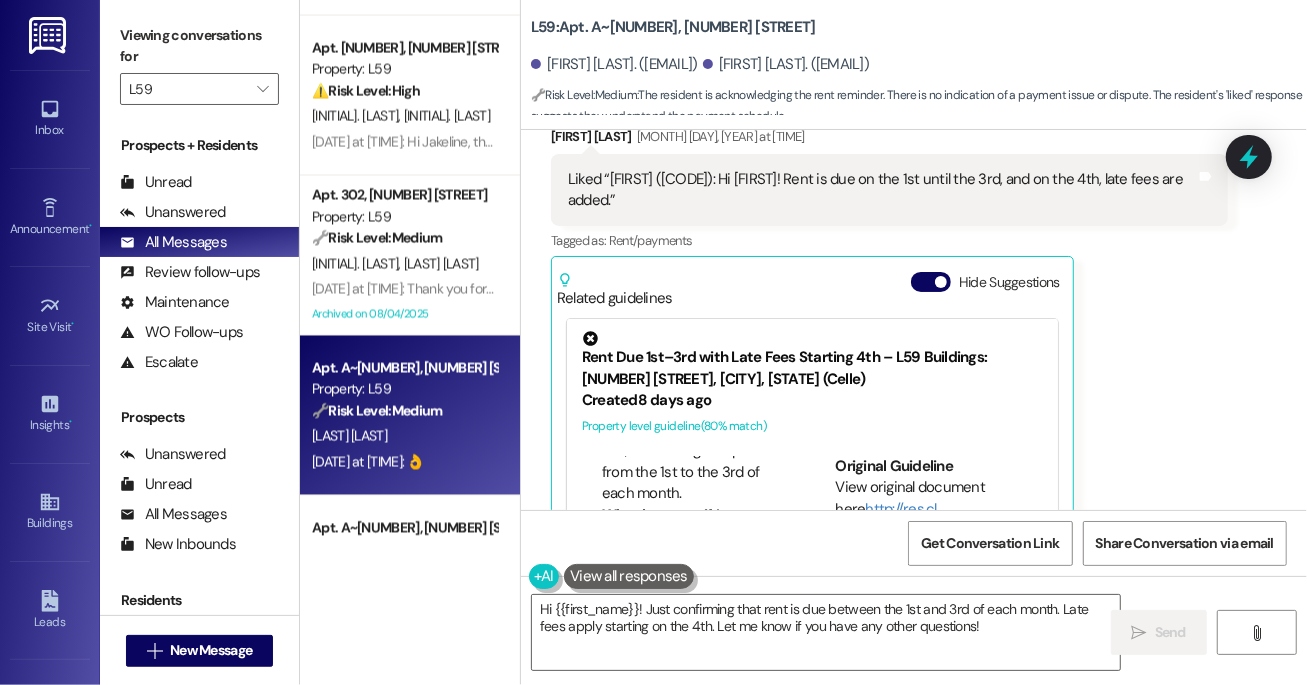 scroll, scrollTop: 334, scrollLeft: 0, axis: vertical 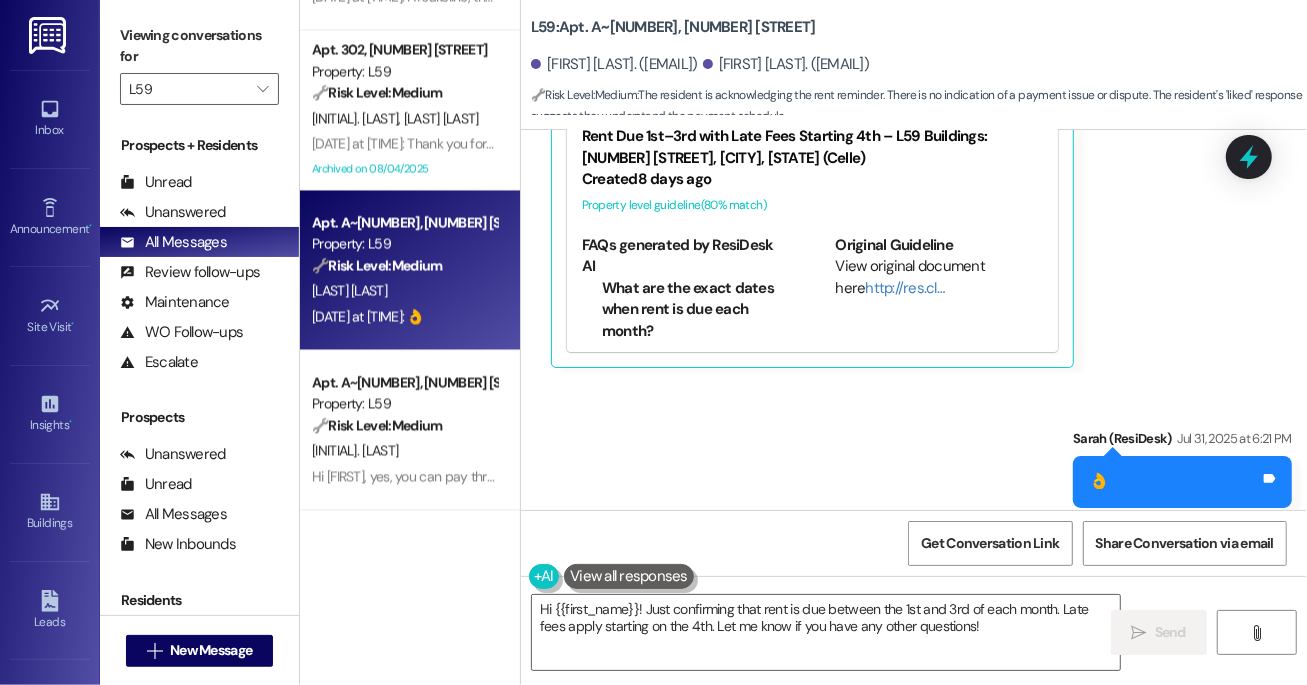 click on "🔧  Risk Level:  Medium" at bounding box center (377, 426) 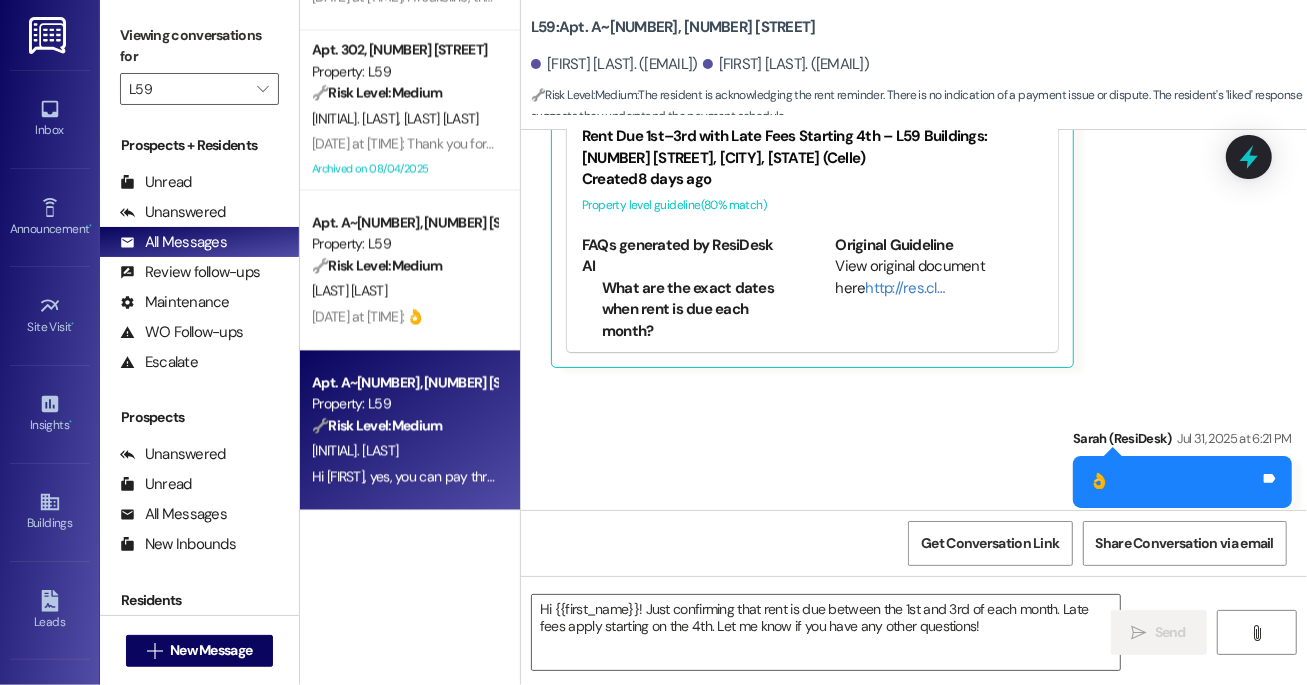 type on "Fetching suggested responses. Please feel free to read through the conversation in the meantime." 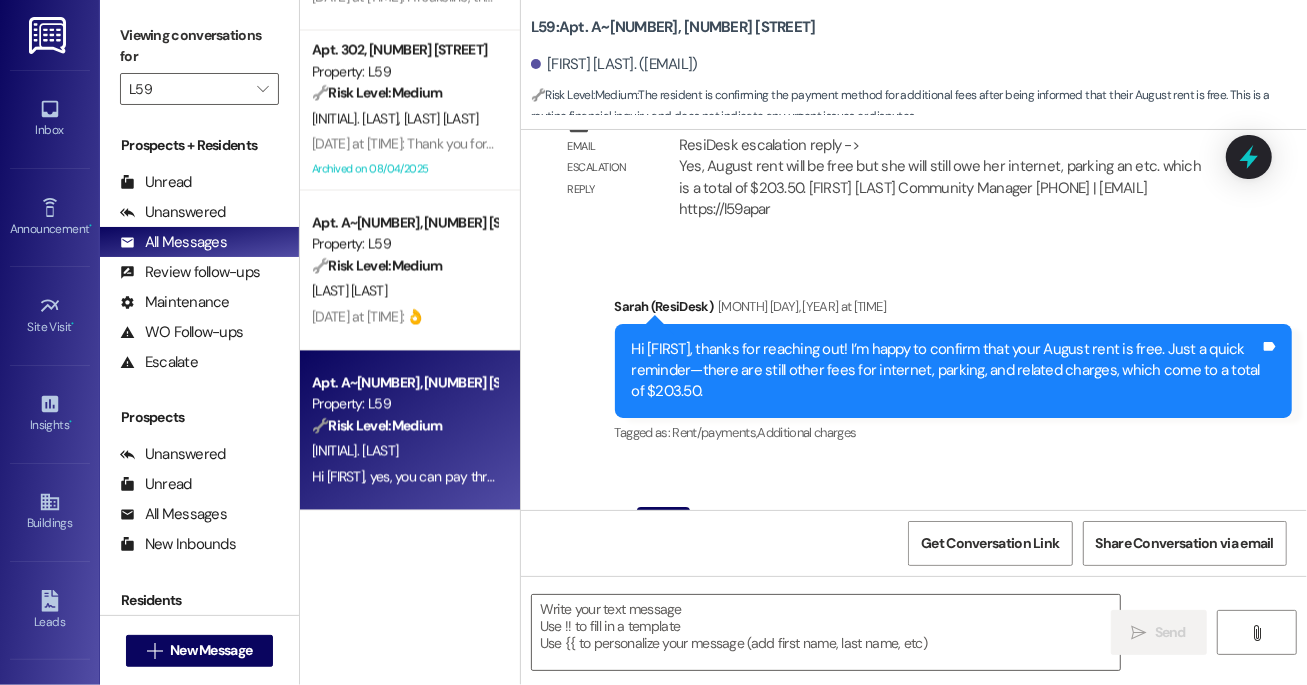 type on "Fetching suggested responses. Please feel free to read through the conversation in the meantime." 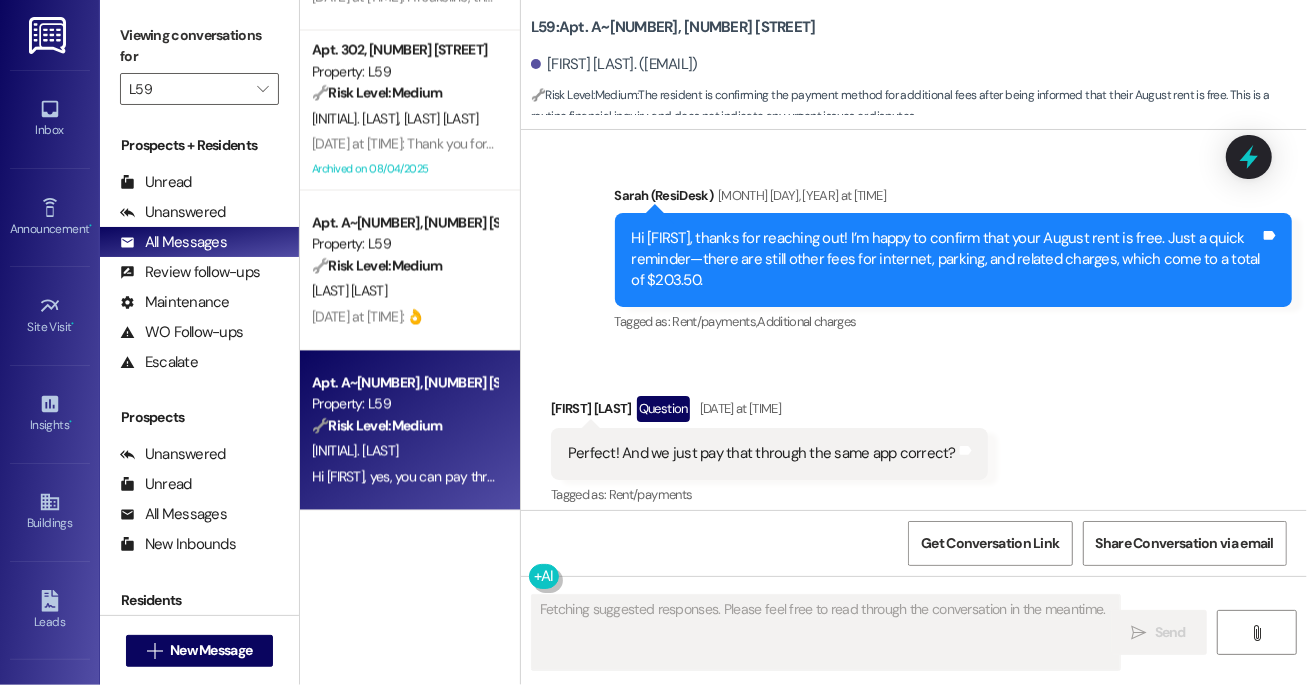 scroll, scrollTop: 1032, scrollLeft: 0, axis: vertical 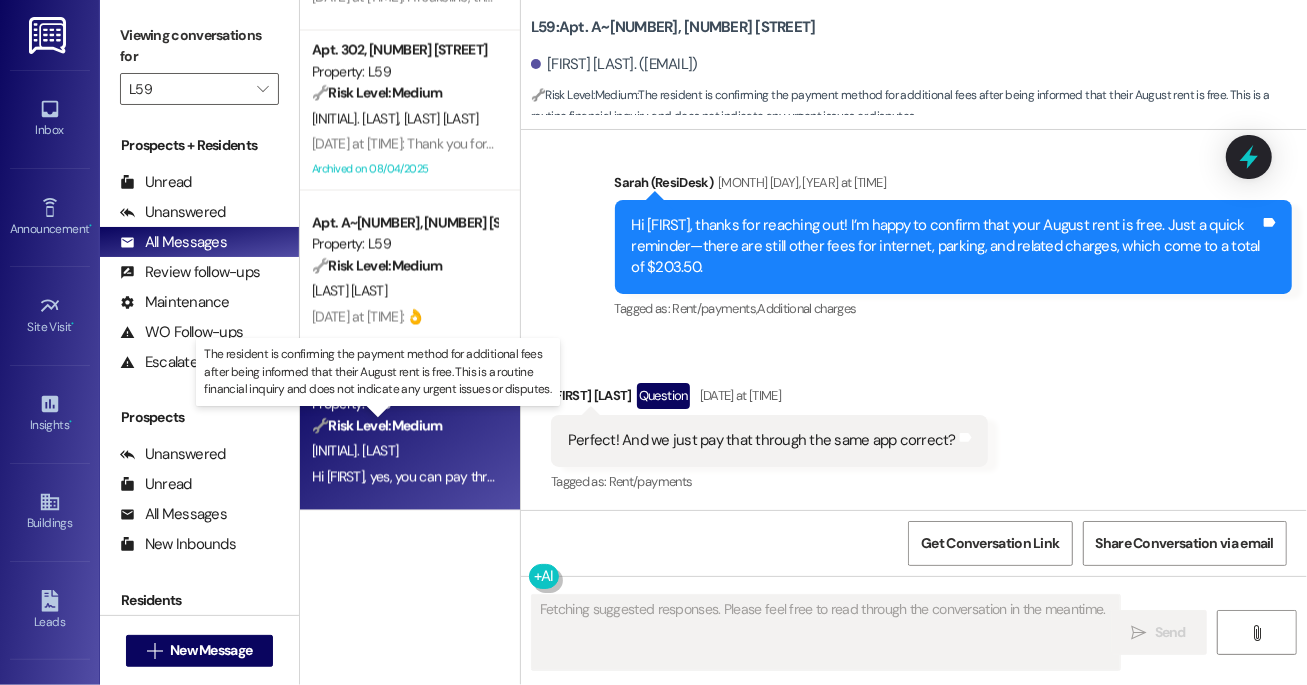 type 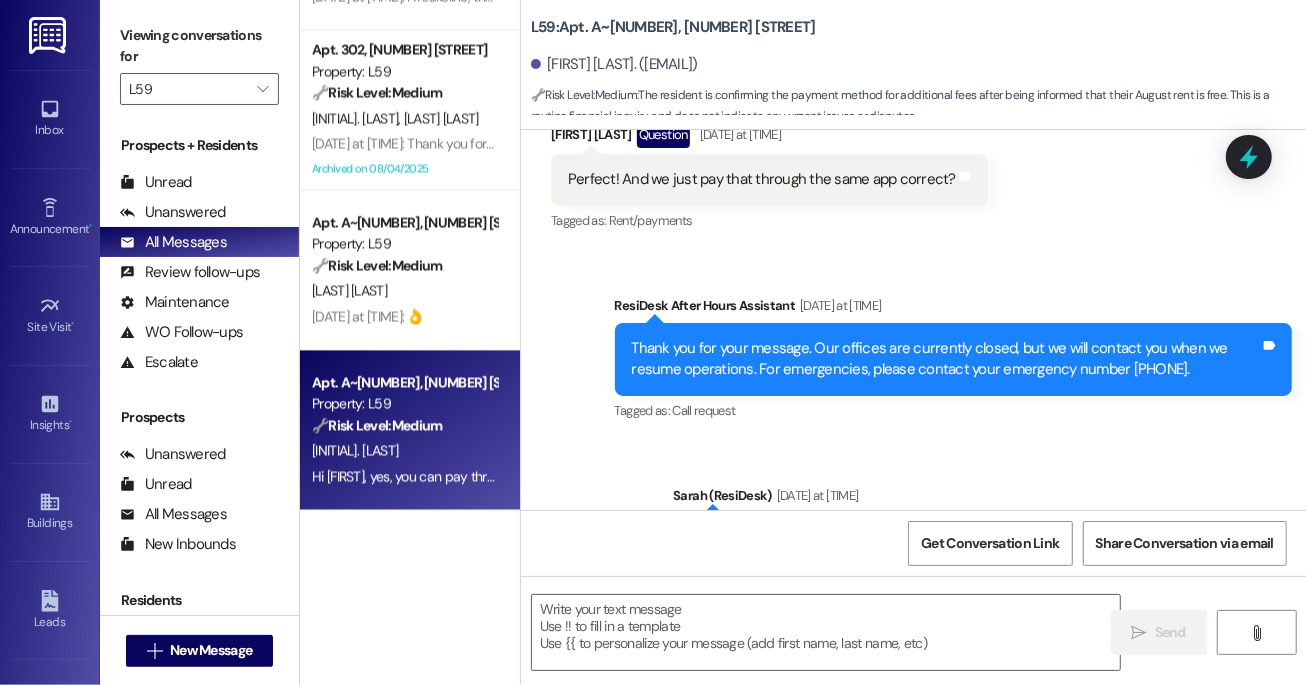 scroll, scrollTop: 1392, scrollLeft: 0, axis: vertical 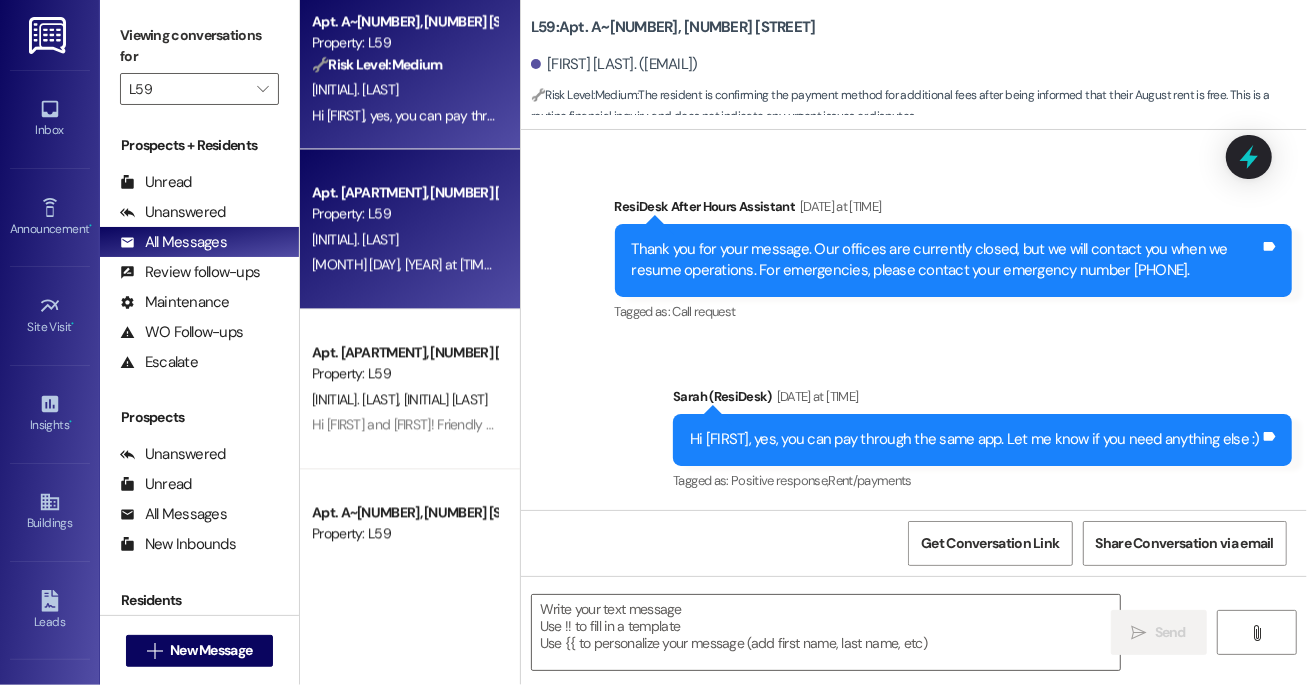 click on "Apt. 212, [NUMBER] [STREET] Property: L59 [INITIAL] [LAST] [DATE] at [TIME]: Hi Gina, it's nice to meet you! Yes, you can pay your rent on the 1st through the myresman portal. Here's a quick link: celle.myresman.com/Portal/Access/SignIn/L59. Let me know if you have any other questions. I'm happy to help! [DATE] at [TIME]: Hi Gina, it's nice to meet you! Yes, you can pay your rent on the 1st through the myresman portal. Here's a quick link: celle.myresman.com/Portal/Access/SignIn/L59. Let me know if you have any other questions. I'm happy to help!" at bounding box center (410, 229) 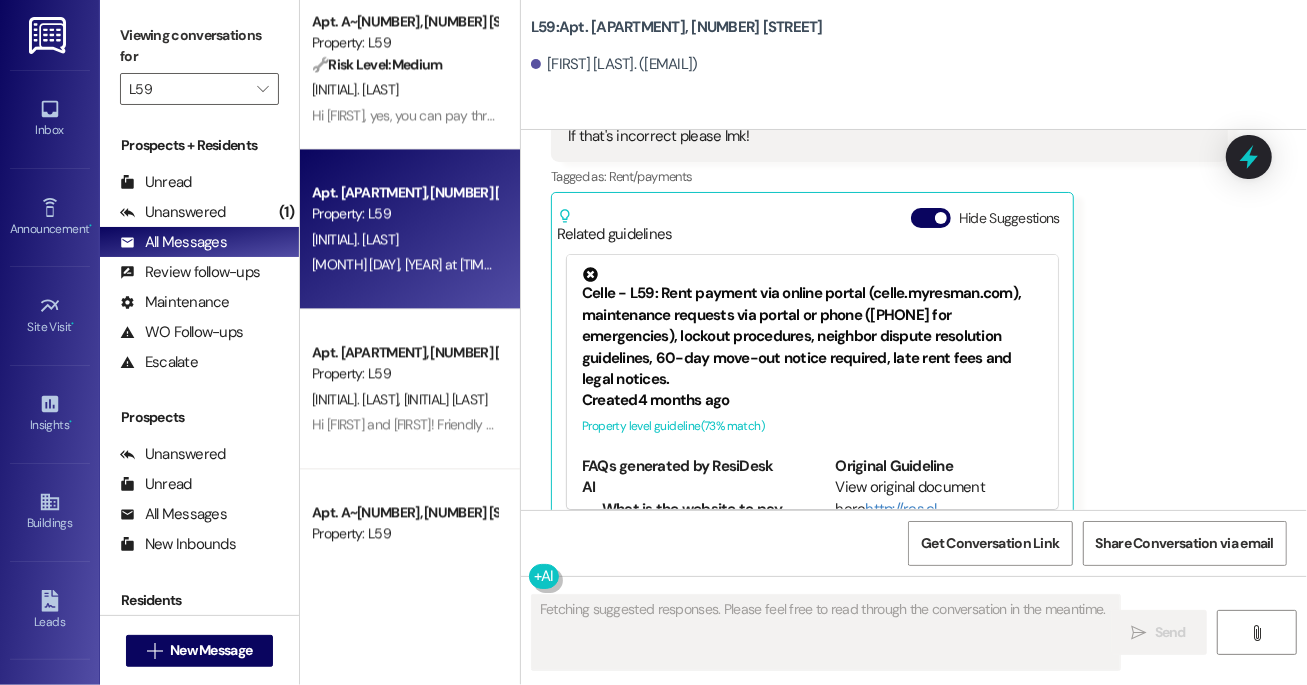 scroll, scrollTop: 743, scrollLeft: 0, axis: vertical 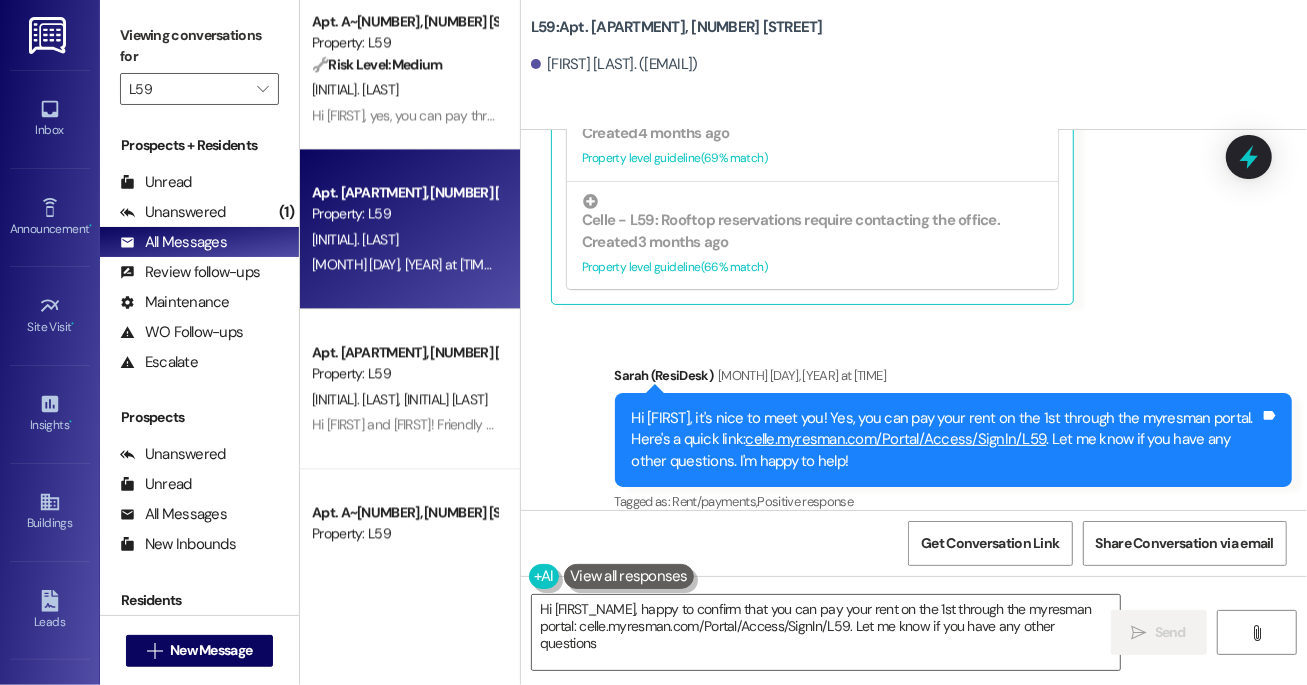 type on "Hi [FIRST_NAME], happy to confirm that you can pay your rent on the 1st through the myresman portal: celle.myresman.com/Portal/Access/SignIn/L59. Let me know if you have any other questions!" 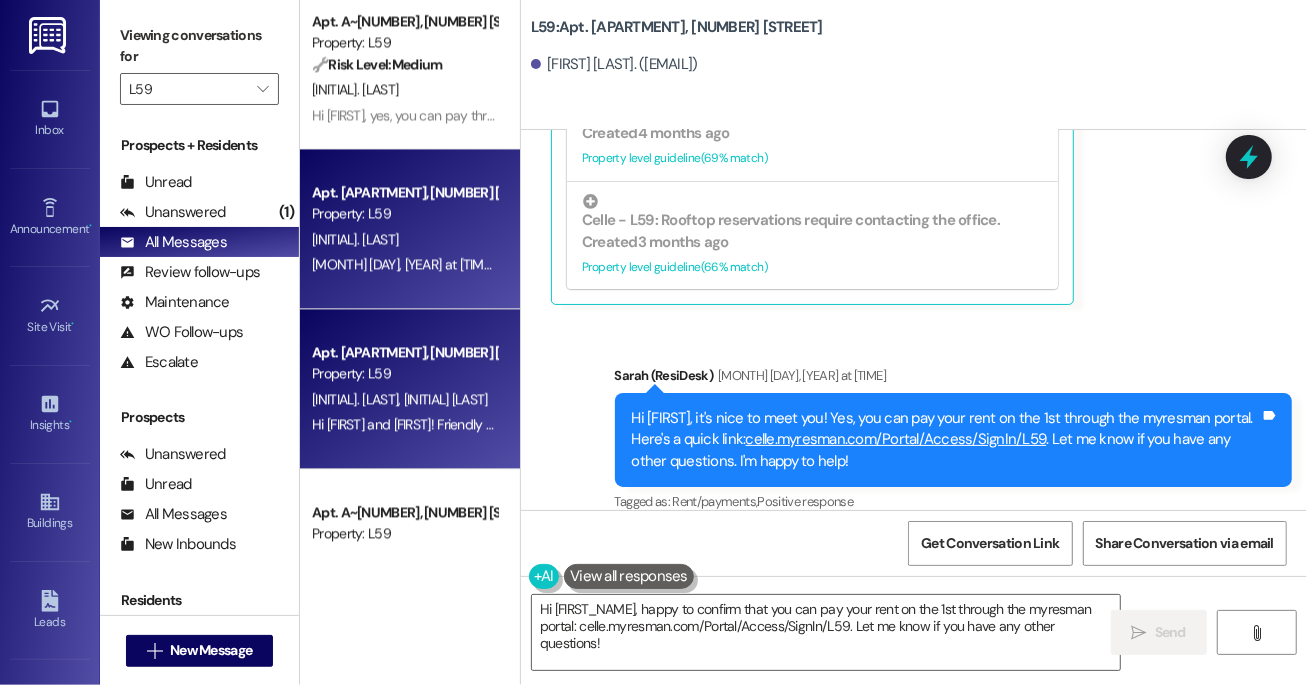 click on "[INITIAL] [LAST]" at bounding box center [446, 399] 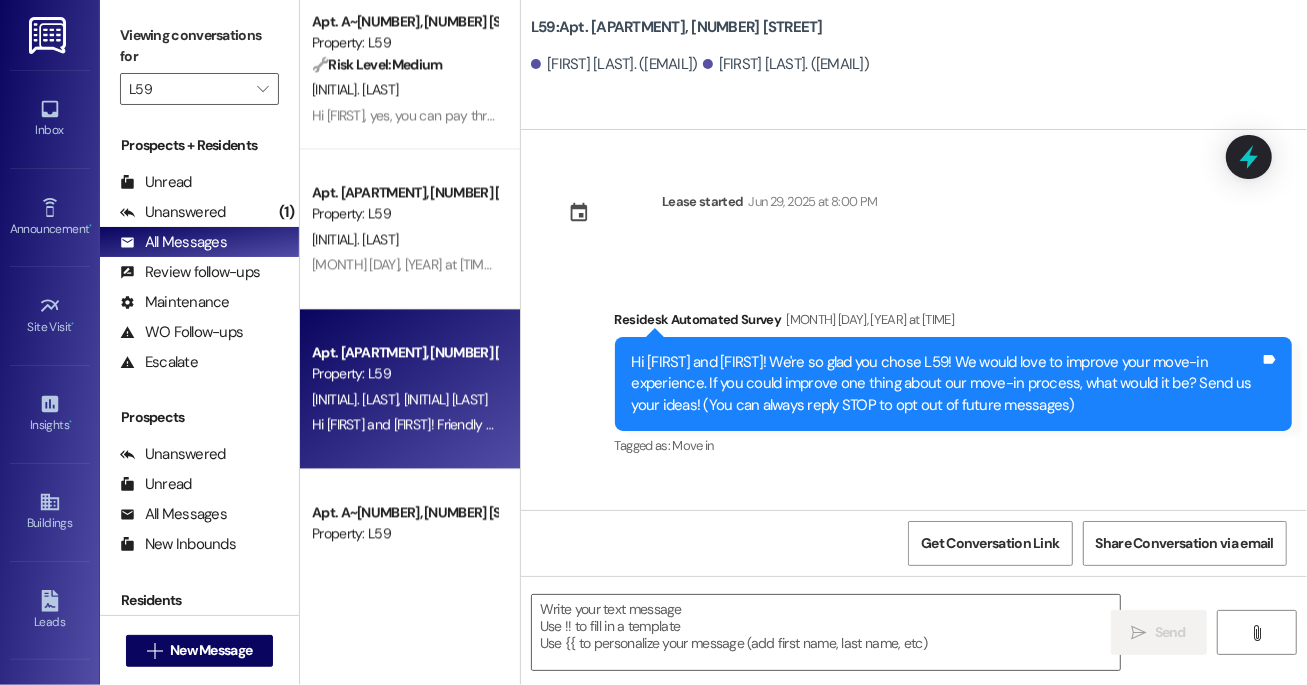 type on "Fetching suggested responses. Please feel free to read through the conversation in the meantime." 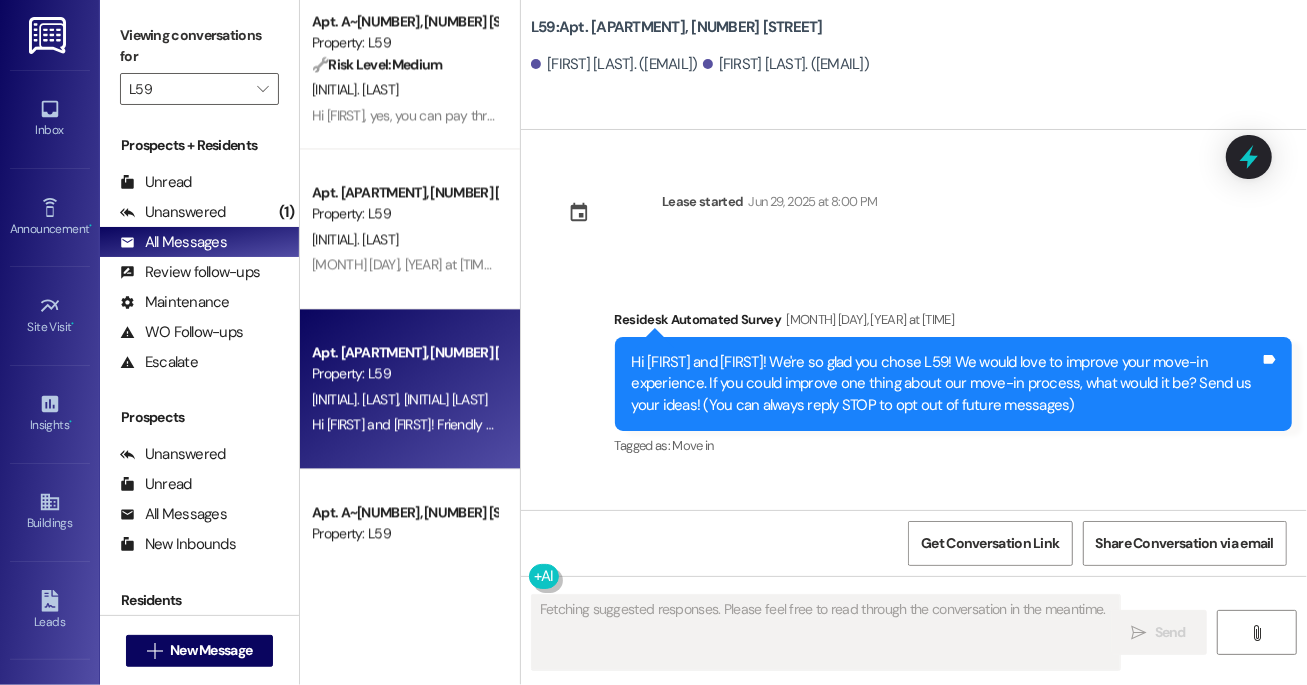 type 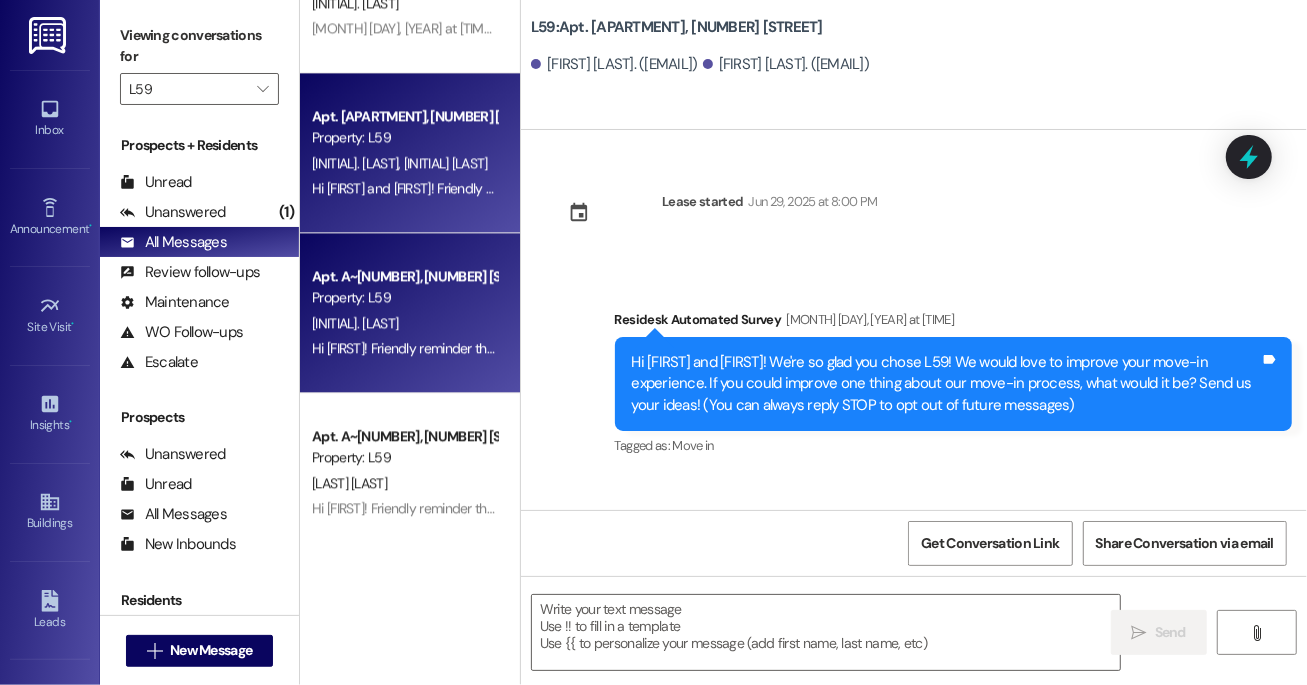 scroll, scrollTop: 2970, scrollLeft: 0, axis: vertical 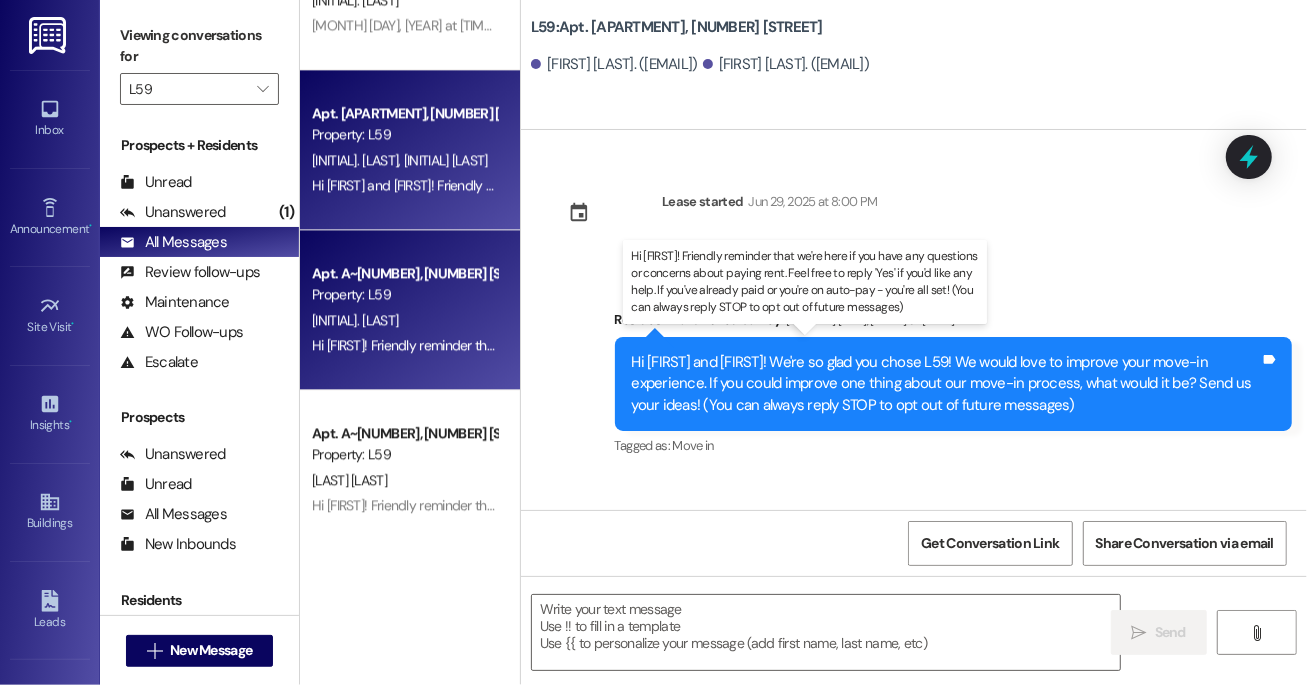 click on "[MONTH] [DAY], [YEAR] at [TIME]: This message is part of our periodic resident outreach. Please disregard if you've already paid or you're on auto-pay!
Hi [FIRST]! Friendly reminder that we're here if you have any questions or concerns about paying rent. Feel free to reply 'Yes' if you'd like any help. If you've already paid or you're on auto-pay - you're all set! (You can always reply STOP to opt out of future messages) [MONTH] [DAY], [YEAR] at [TIME]: This message is part of our periodic resident outreach. Please disregard if you've already paid or you're on auto-pay!
Hi [FIRST]! Friendly reminder that we're here if you have any questions or concerns about paying rent. Feel free to reply 'Yes' if you'd like any help. If you've already paid or you're on auto-pay - you're all set! (You can always reply STOP to opt out of future messages)" at bounding box center (1070, 345) 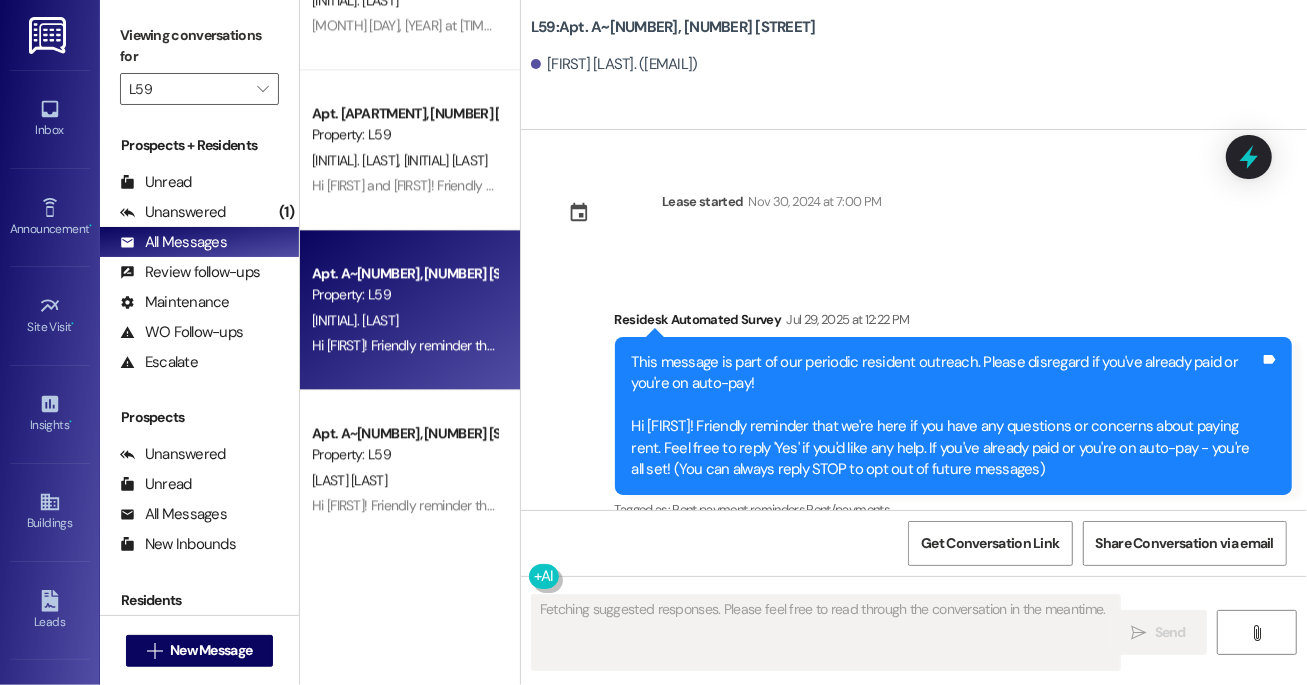 scroll, scrollTop: 30, scrollLeft: 0, axis: vertical 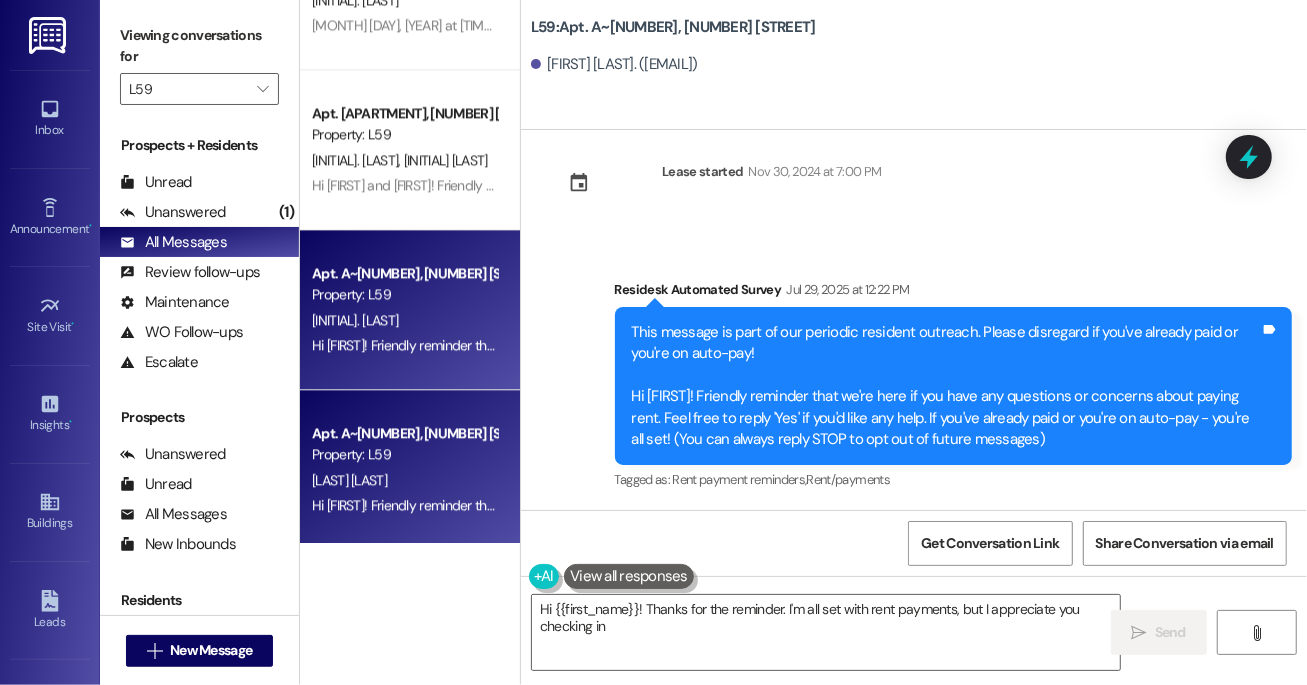 type on "Hi [FIRST_NAME]! Thanks for the reminder. I'm all set with rent payments, but I appreciate you checking in!" 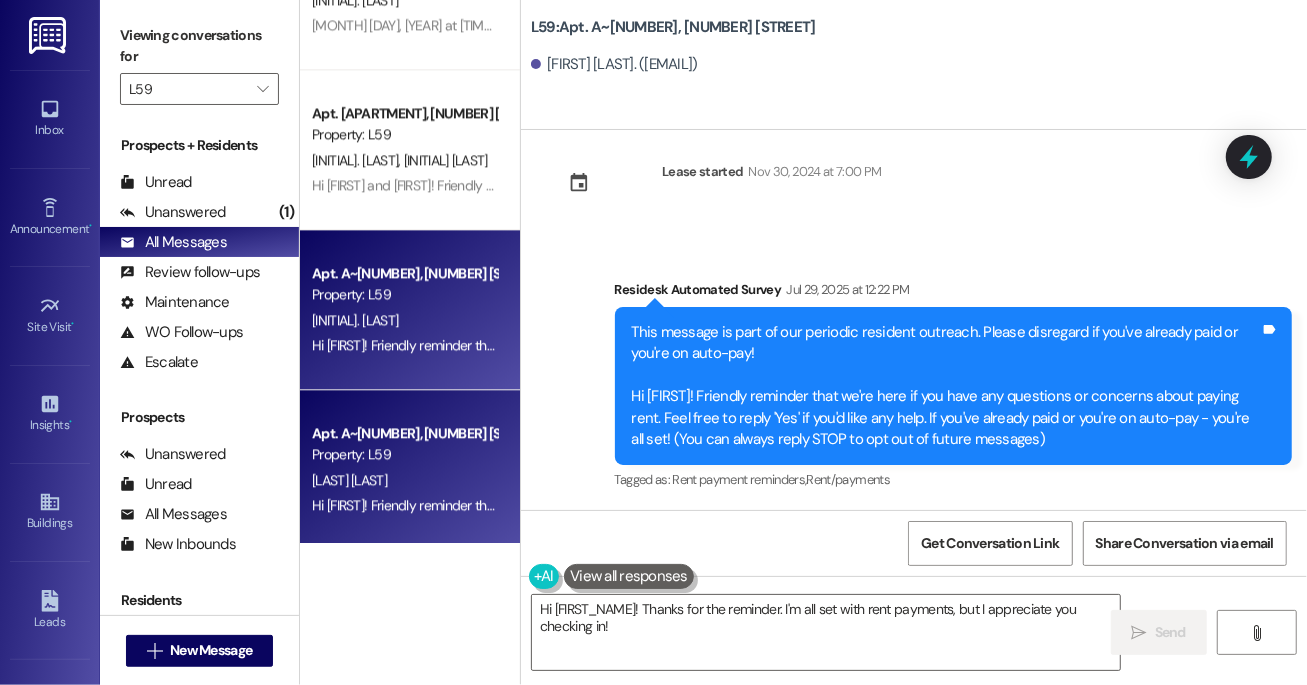 click on "Apt. A~[NUMBER], [NUMBER] [STREET]" at bounding box center [404, 433] 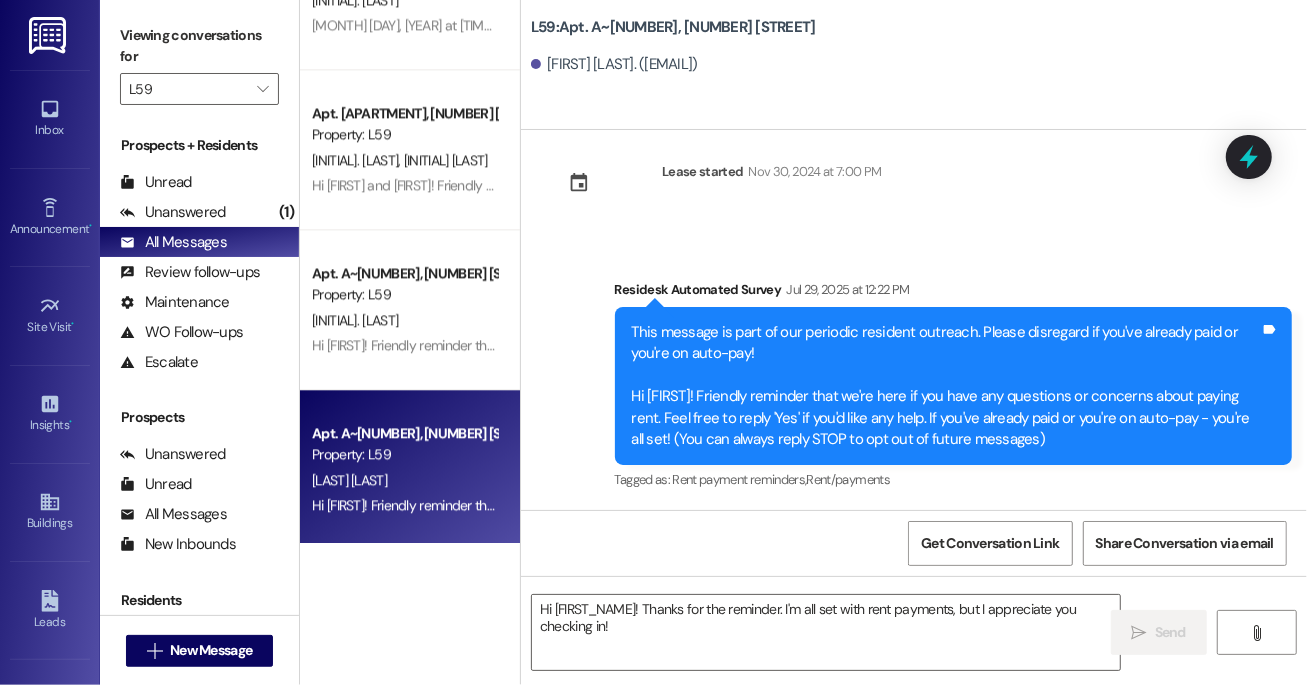 type on "Fetching suggested responses. Please feel free to read through the conversation in the meantime." 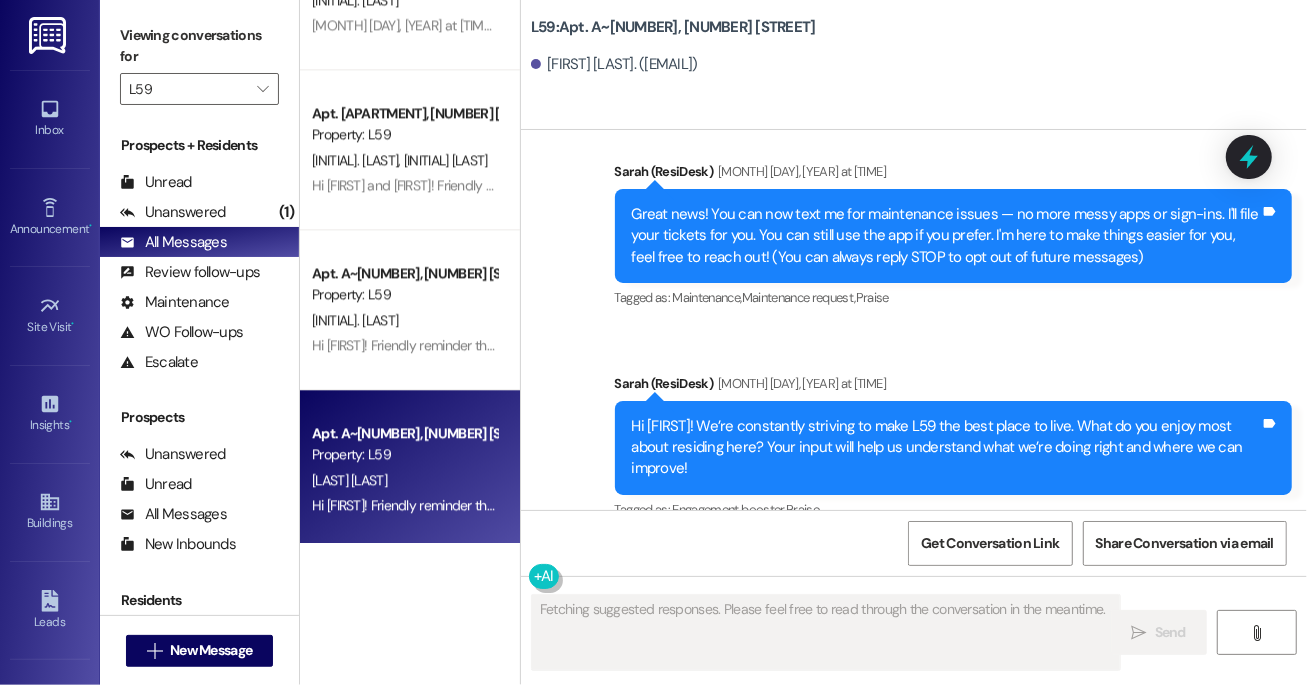 type 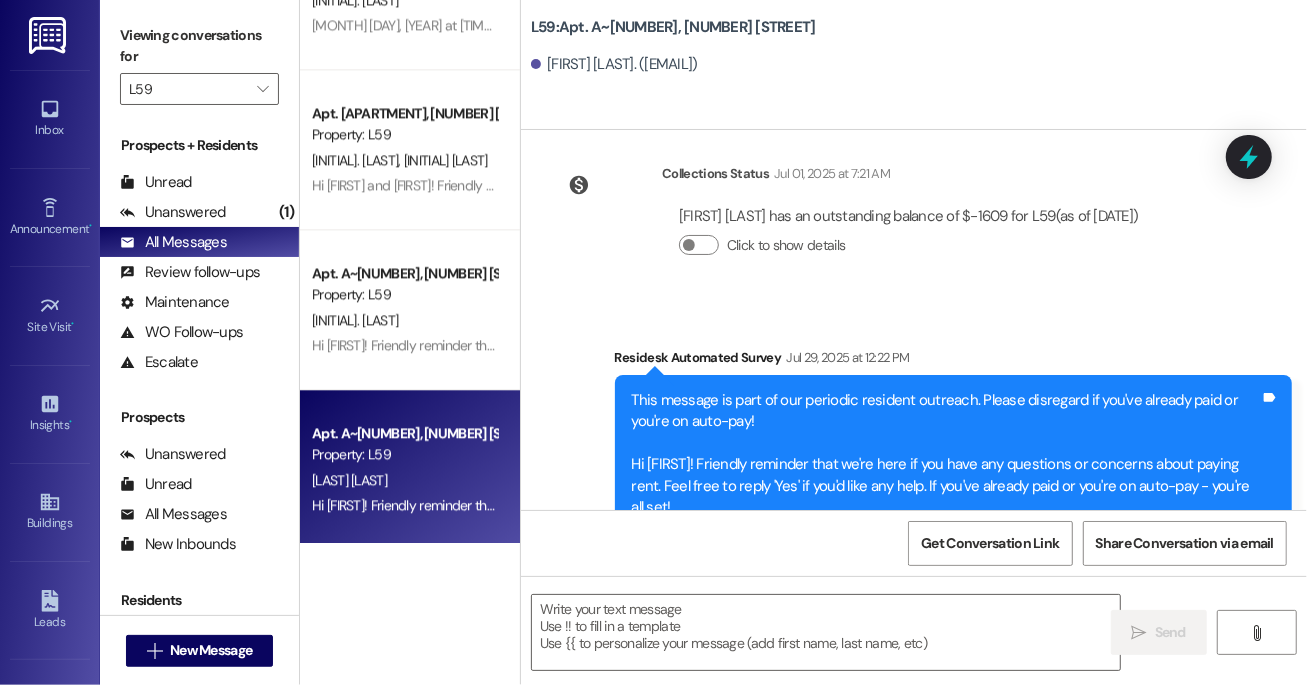 scroll, scrollTop: 1186, scrollLeft: 0, axis: vertical 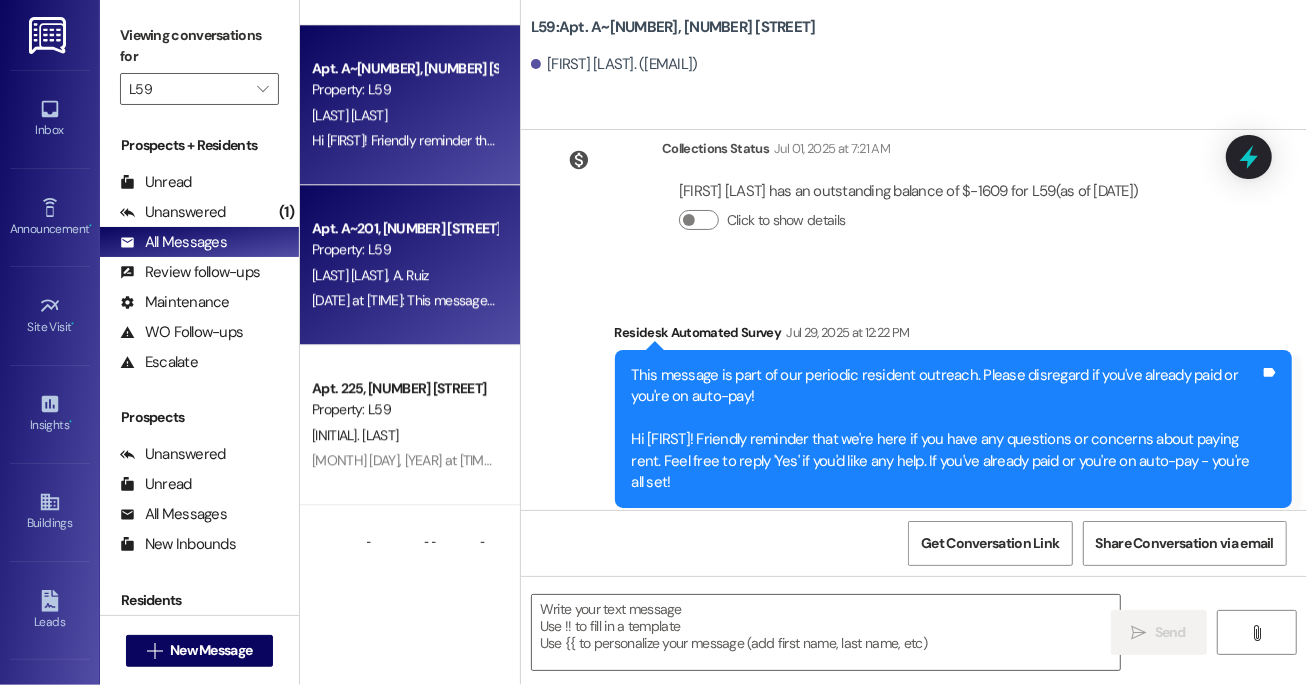 click on "[INITIAL] [LAST] [INITIAL] [LAST]" at bounding box center [404, 275] 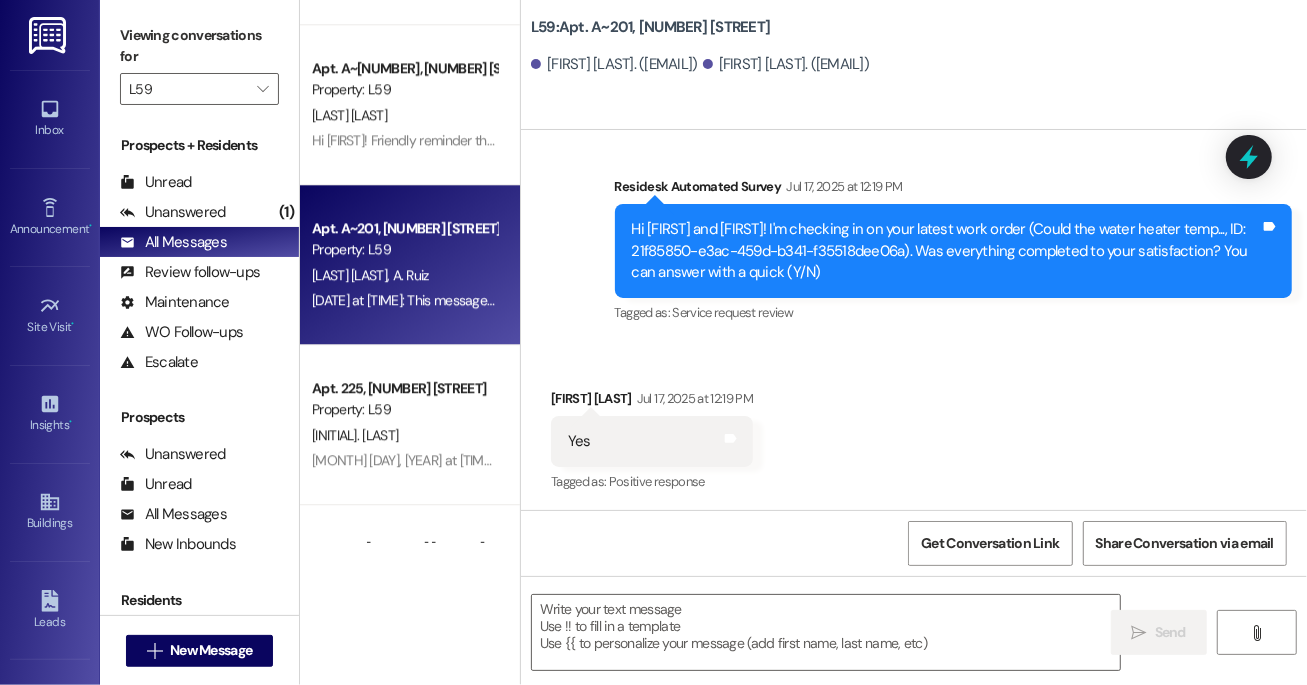 type on "Fetching suggested responses. Please feel free to read through the conversation in the meantime." 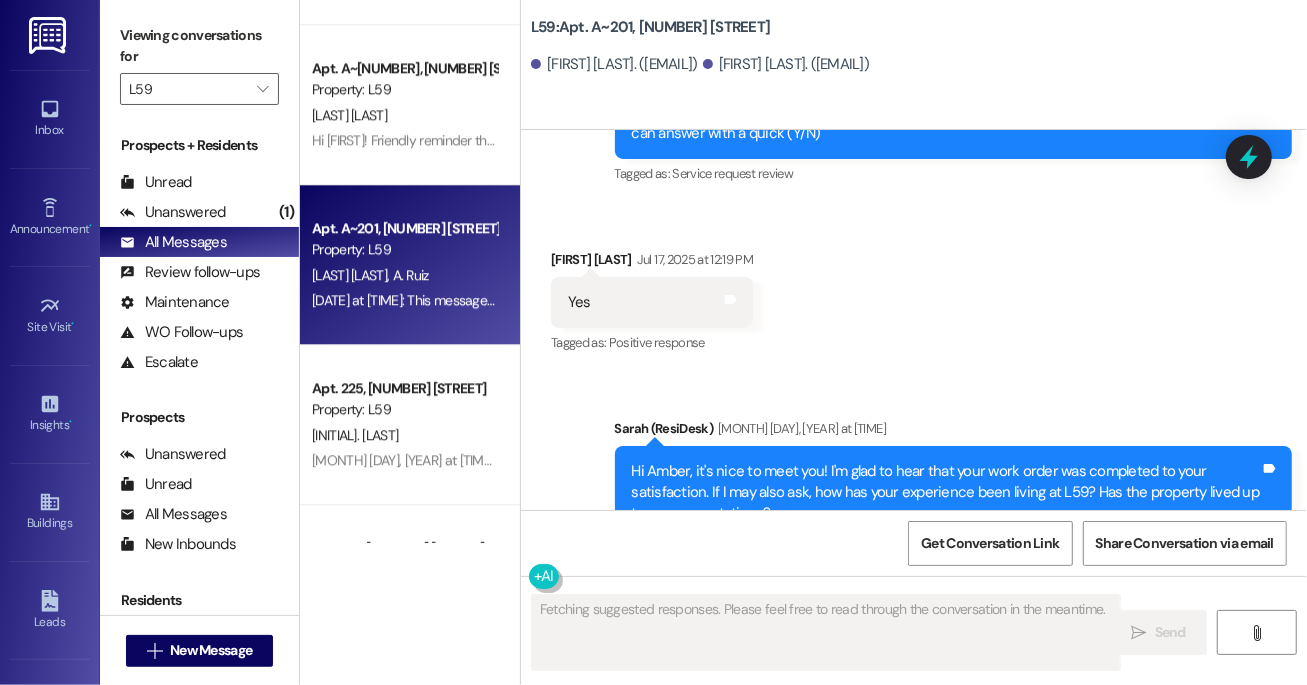 type 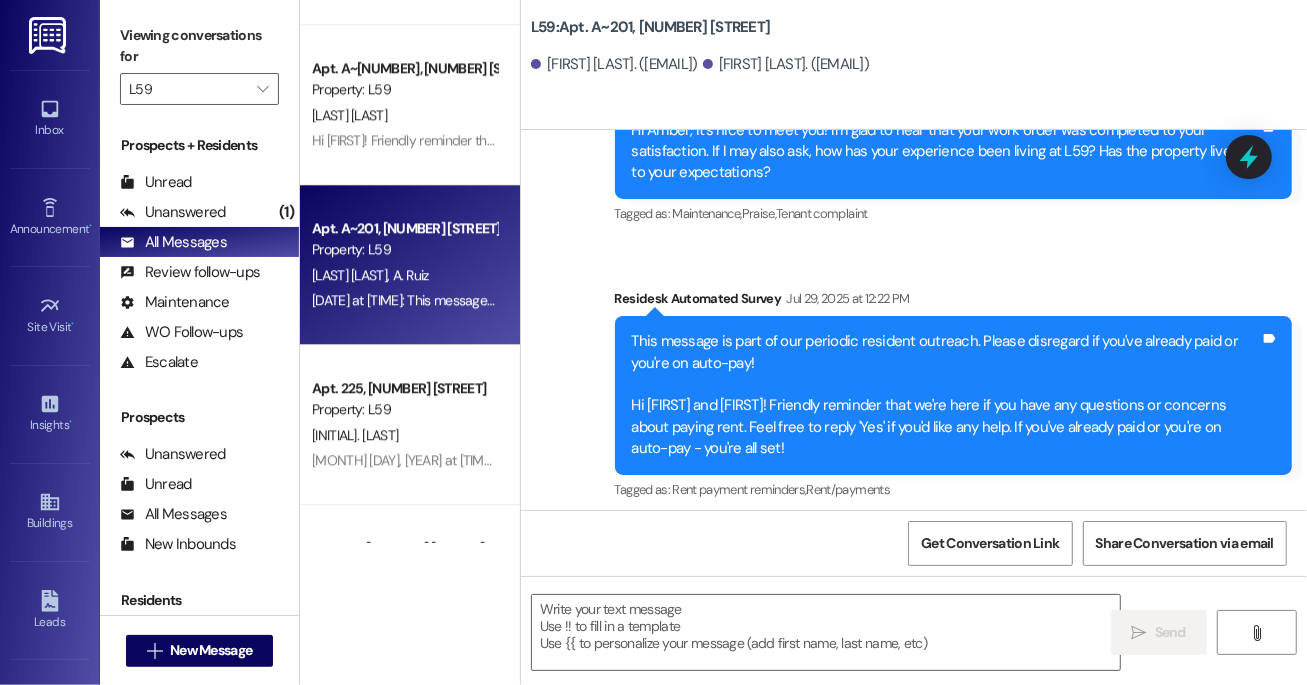 scroll, scrollTop: 1017, scrollLeft: 0, axis: vertical 